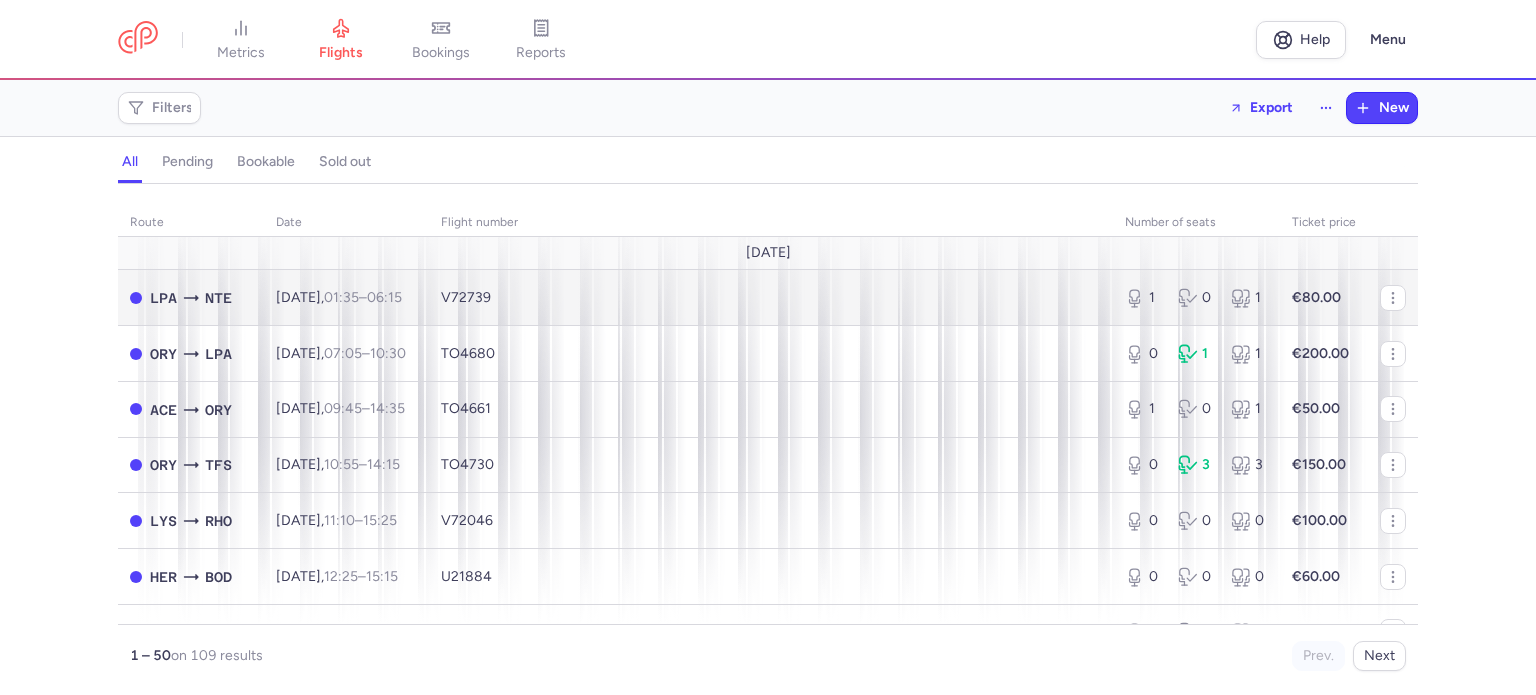 scroll, scrollTop: 0, scrollLeft: 0, axis: both 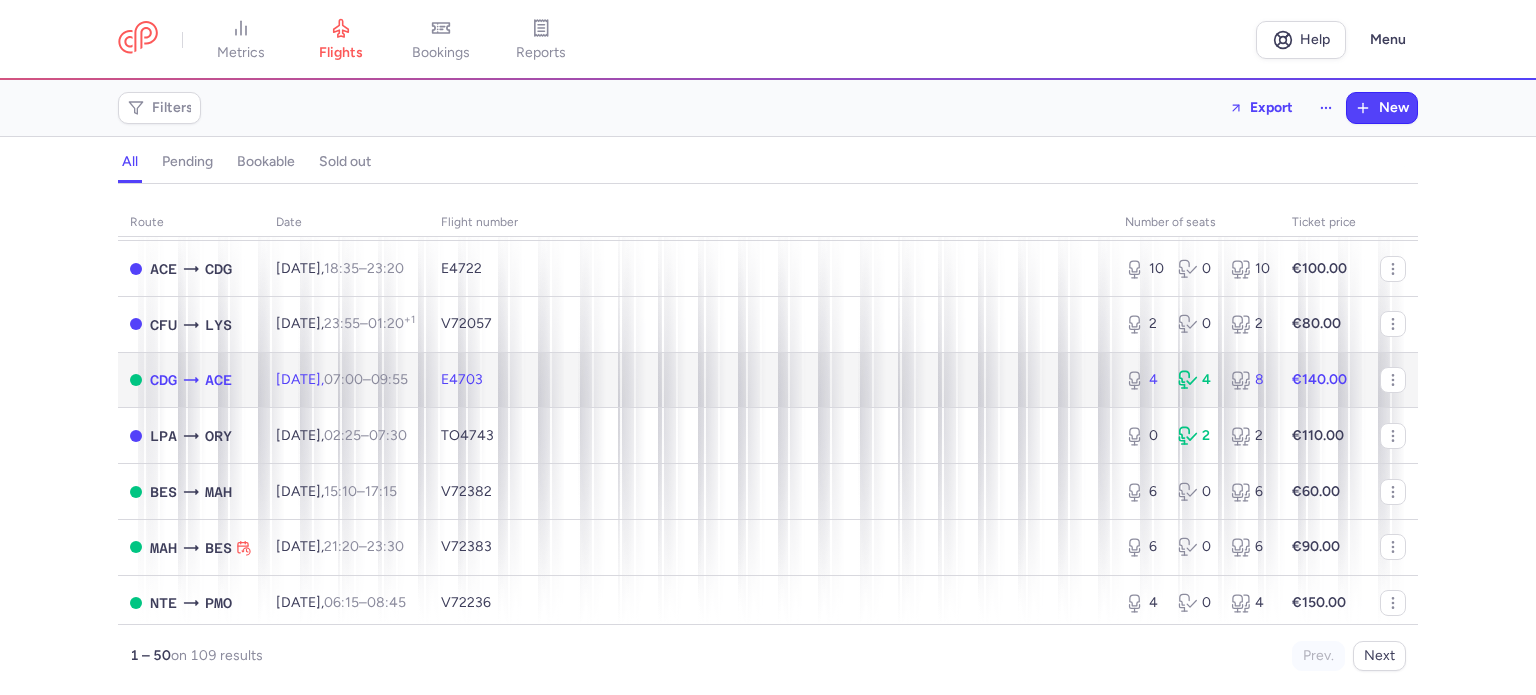 click on "E4703" at bounding box center (462, 379) 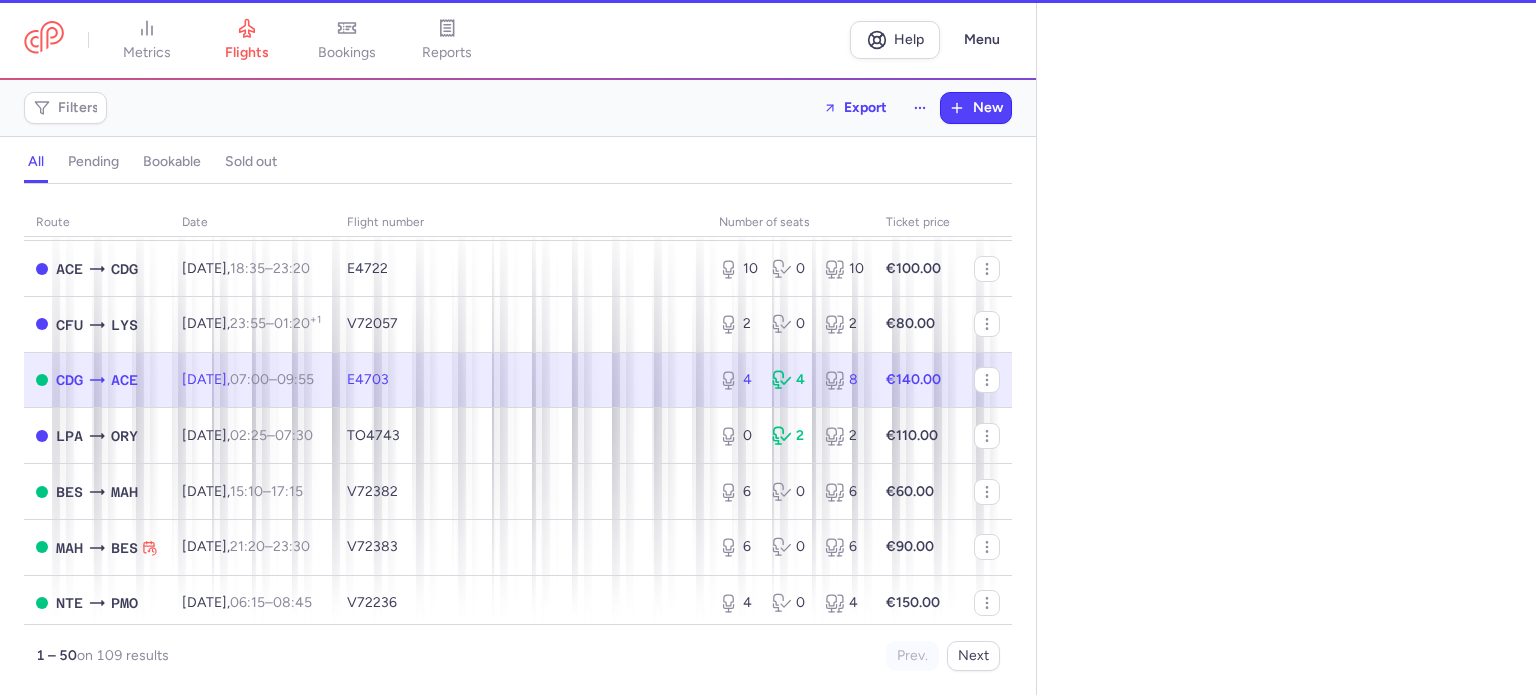 select on "days" 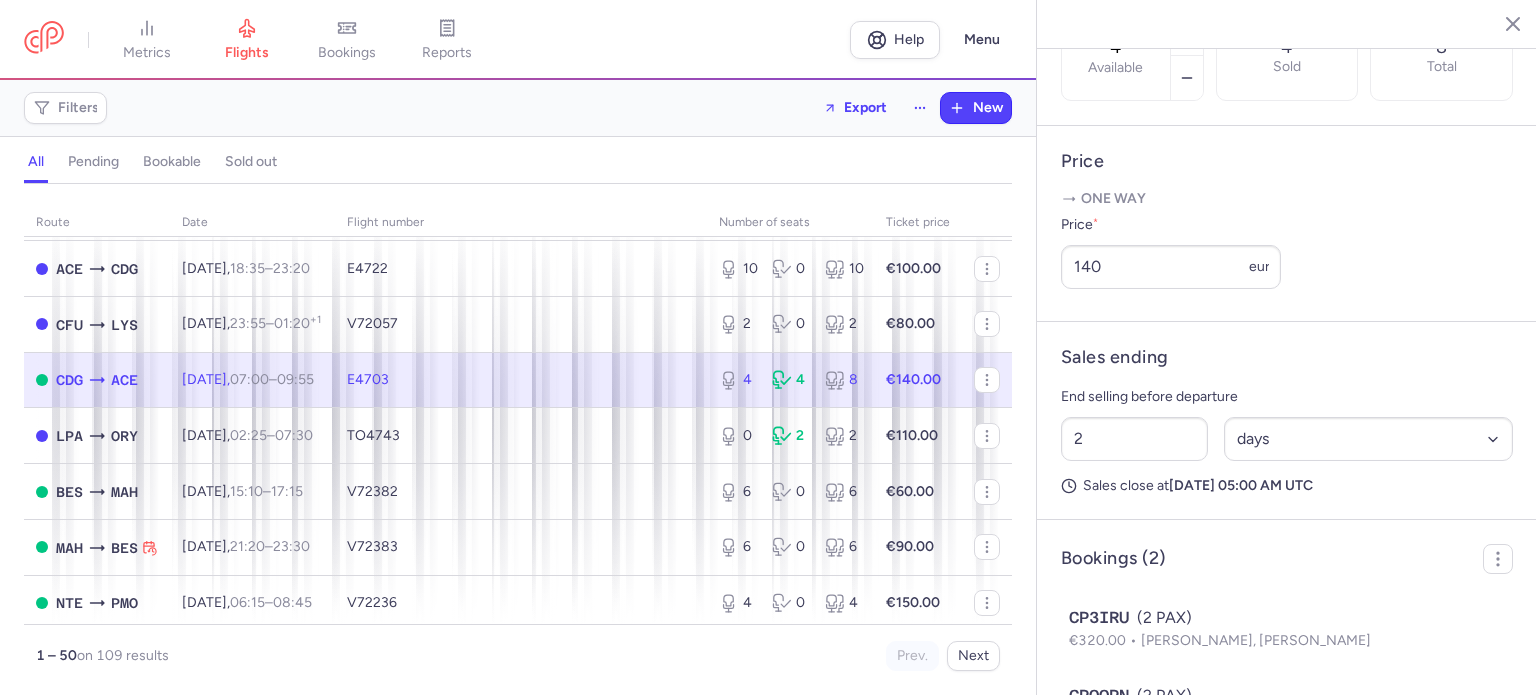 scroll, scrollTop: 813, scrollLeft: 0, axis: vertical 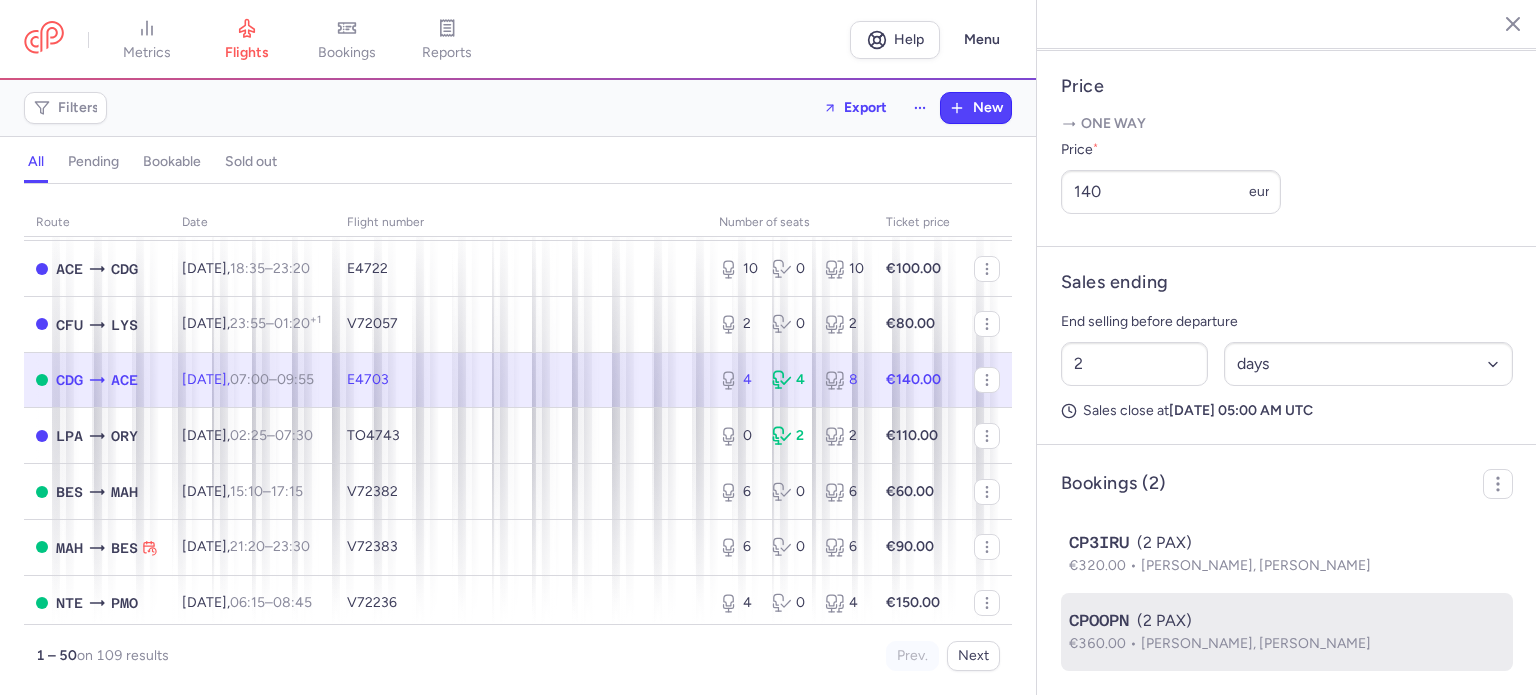 click on "CPOOPN  (2 PAX)" at bounding box center [1287, 621] 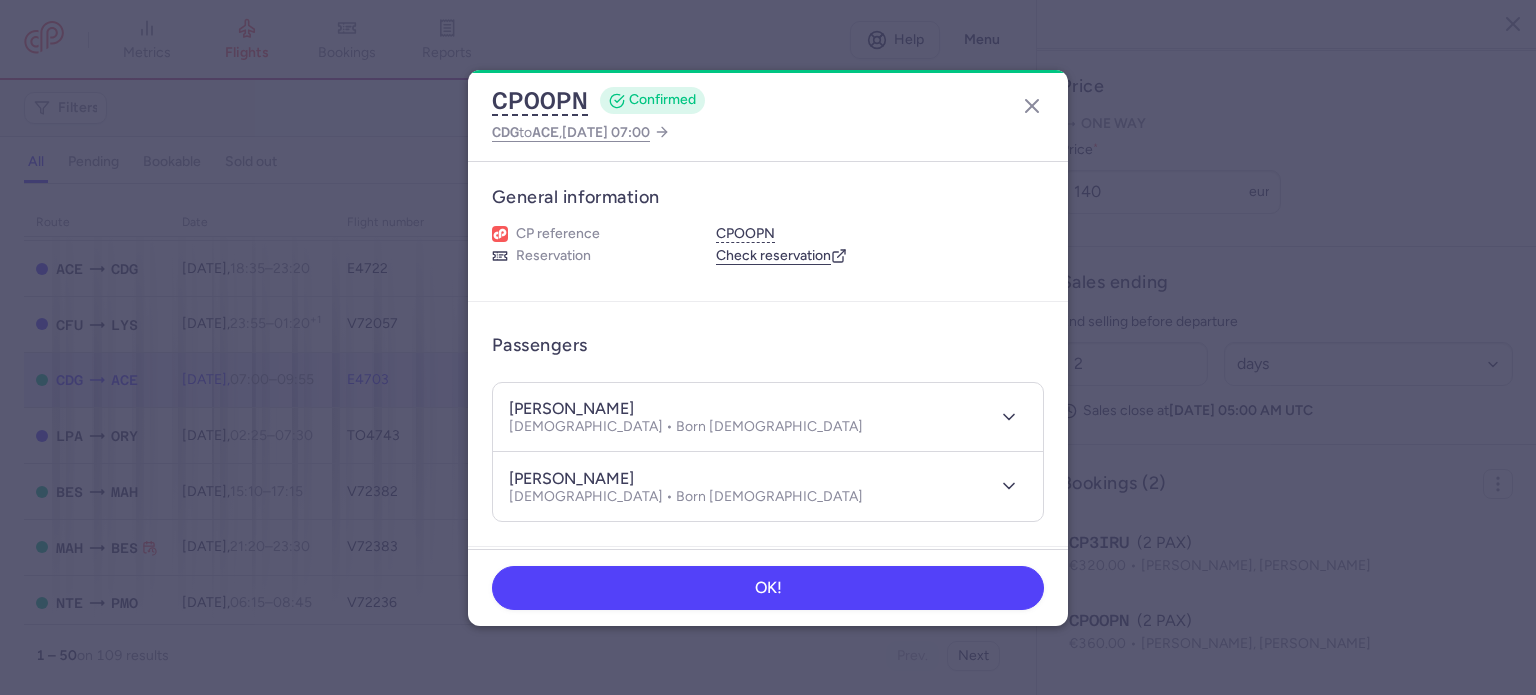type 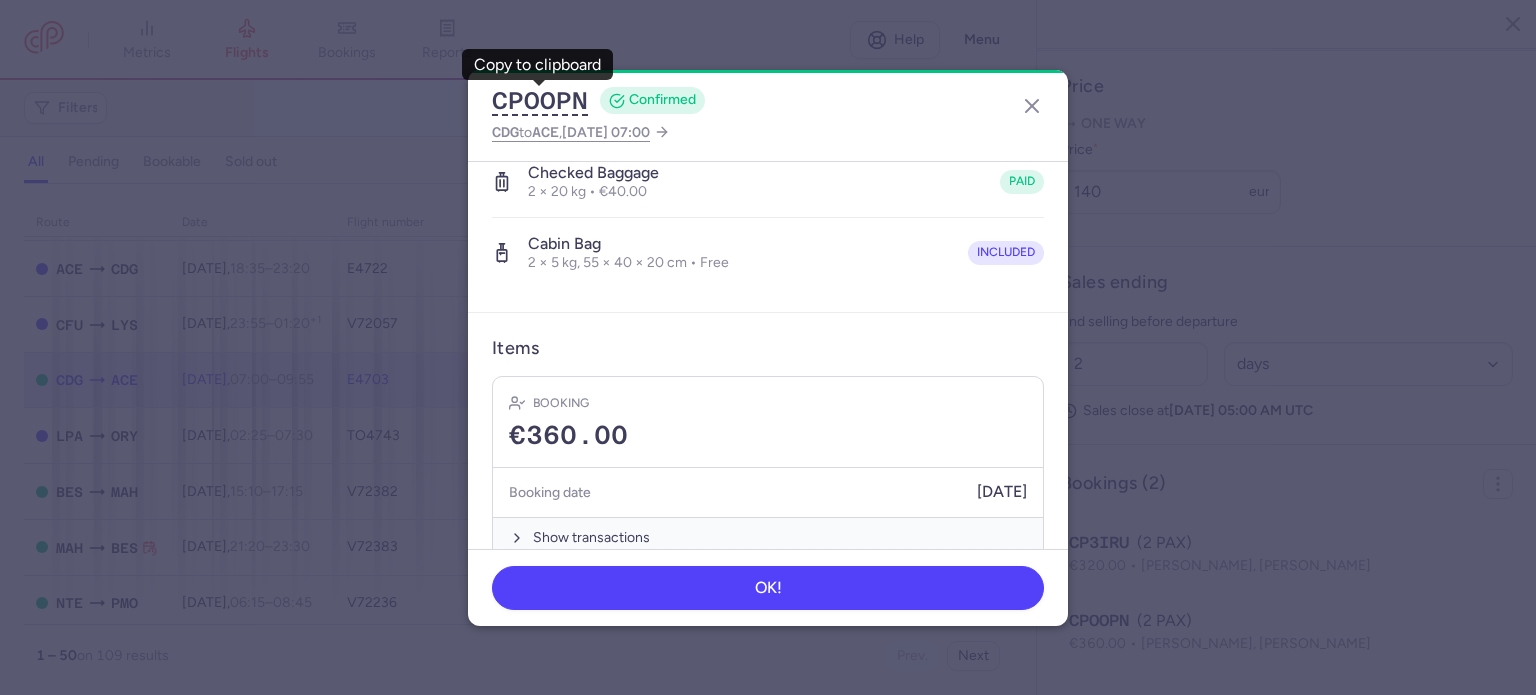 scroll, scrollTop: 492, scrollLeft: 0, axis: vertical 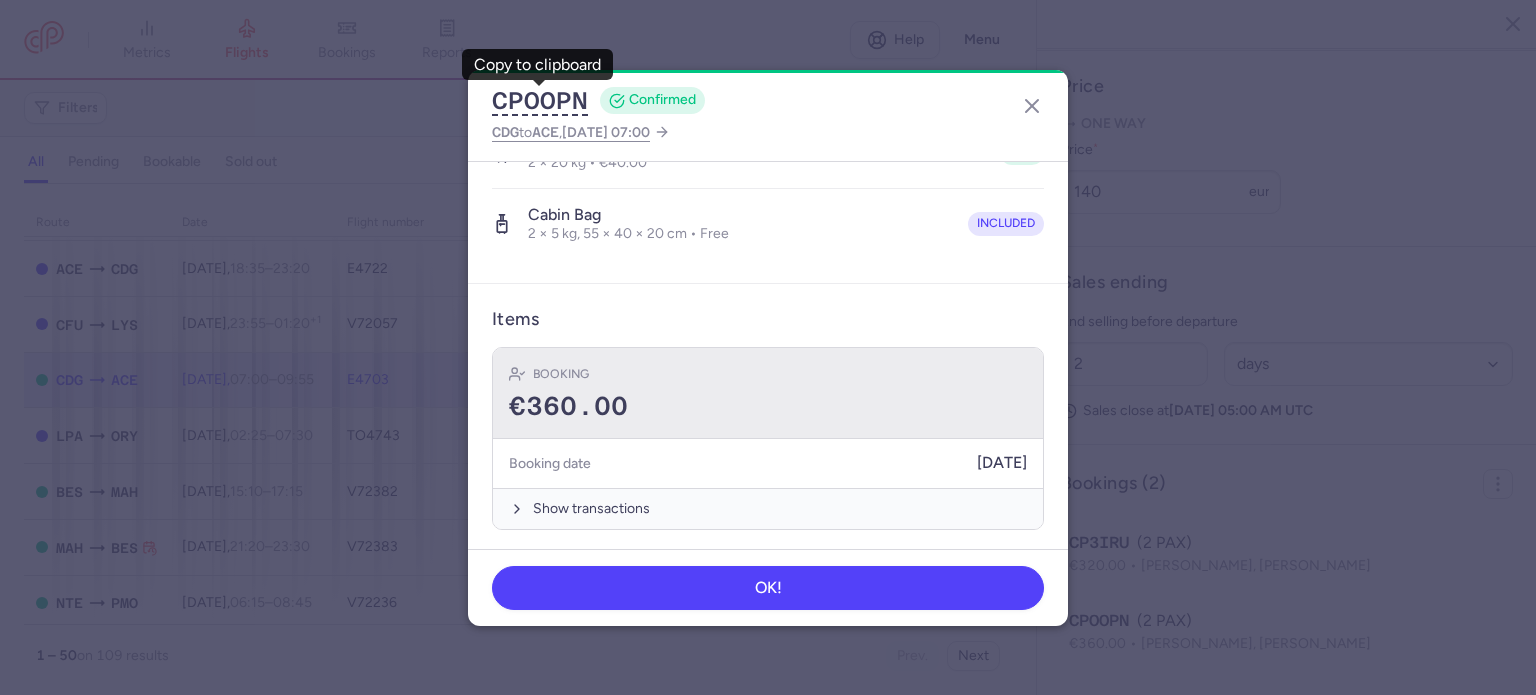 click on "€360.00" at bounding box center (768, 407) 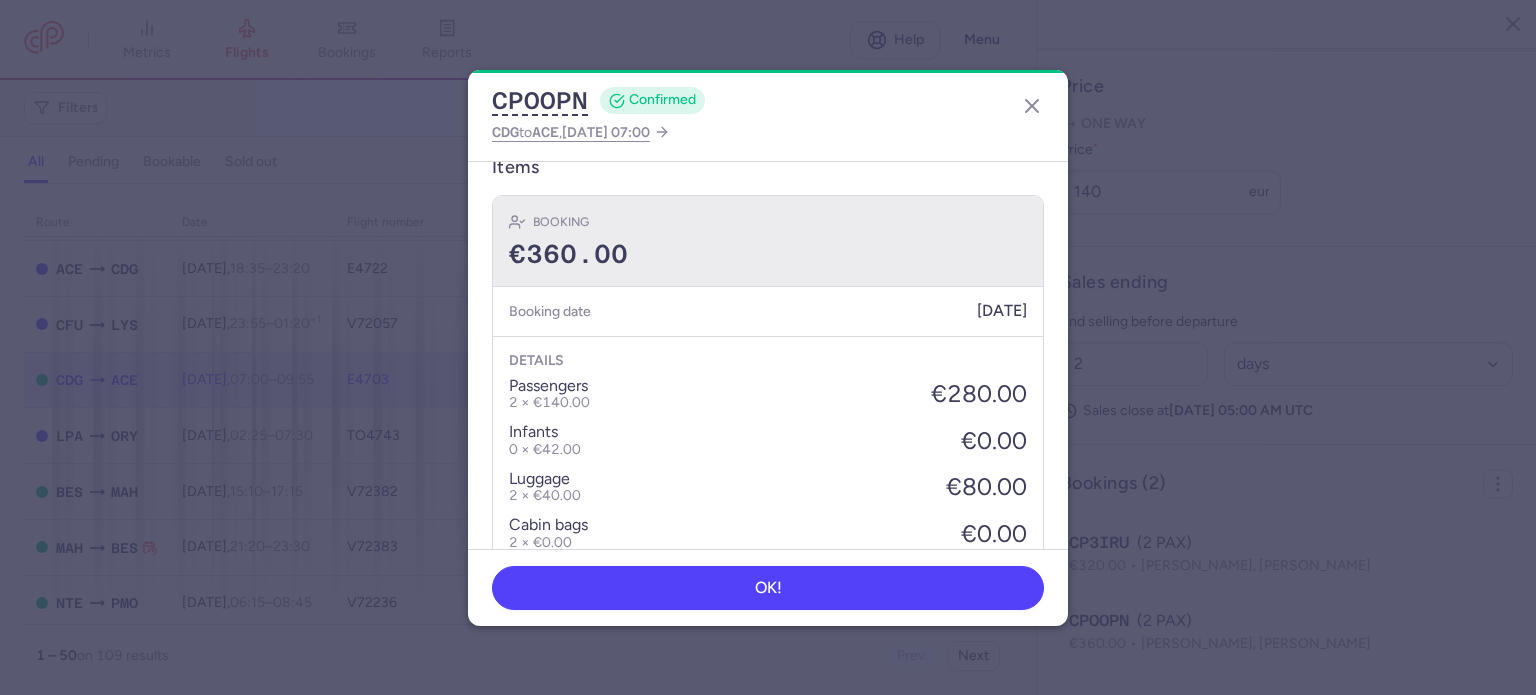 scroll, scrollTop: 799, scrollLeft: 0, axis: vertical 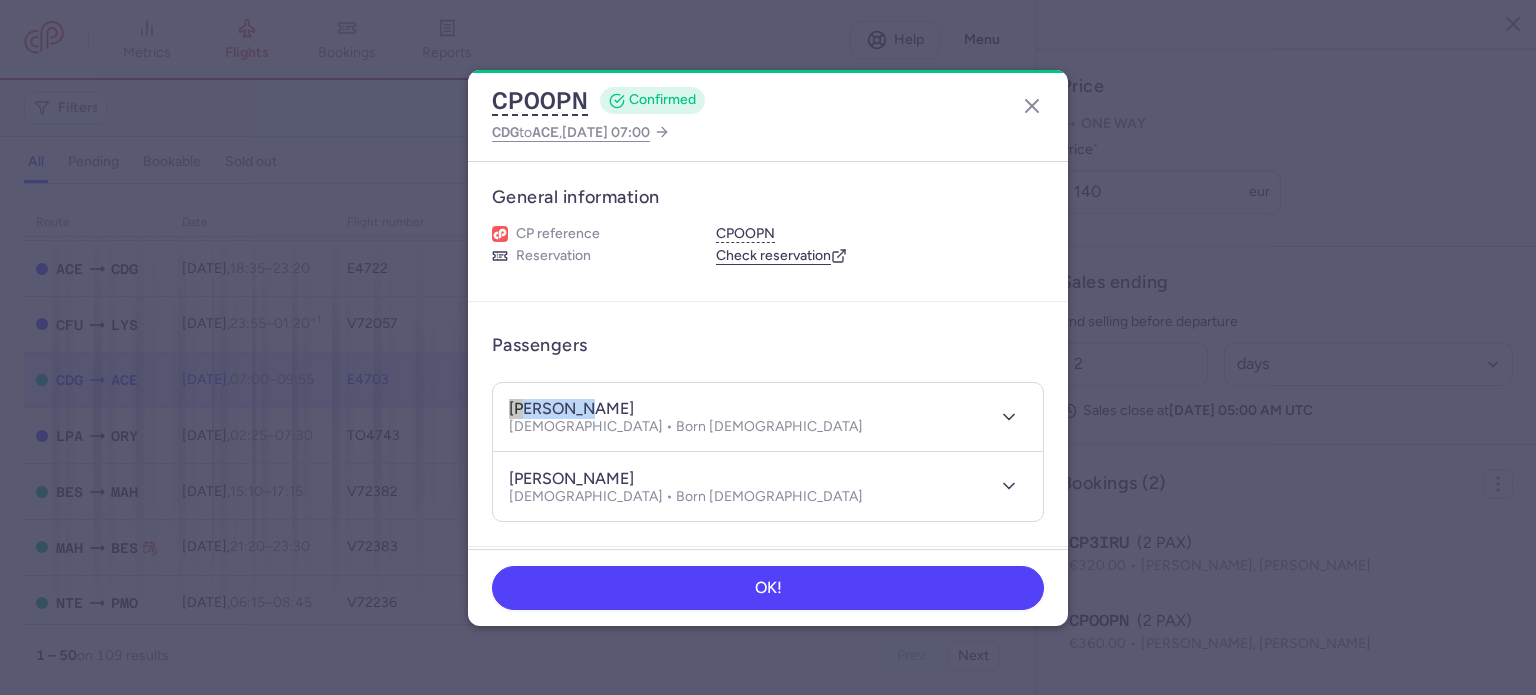 drag, startPoint x: 577, startPoint y: 408, endPoint x: 465, endPoint y: 400, distance: 112.28535 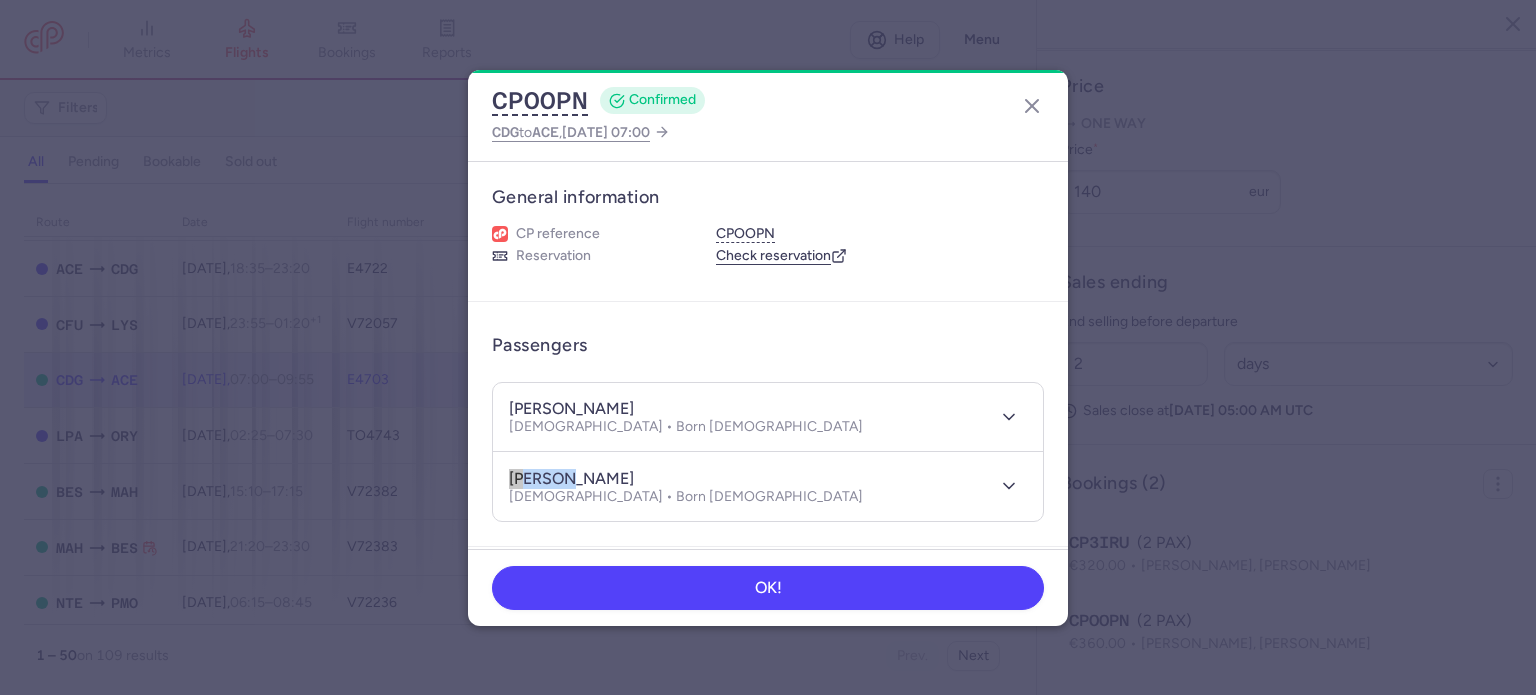 drag, startPoint x: 560, startPoint y: 471, endPoint x: 480, endPoint y: 471, distance: 80 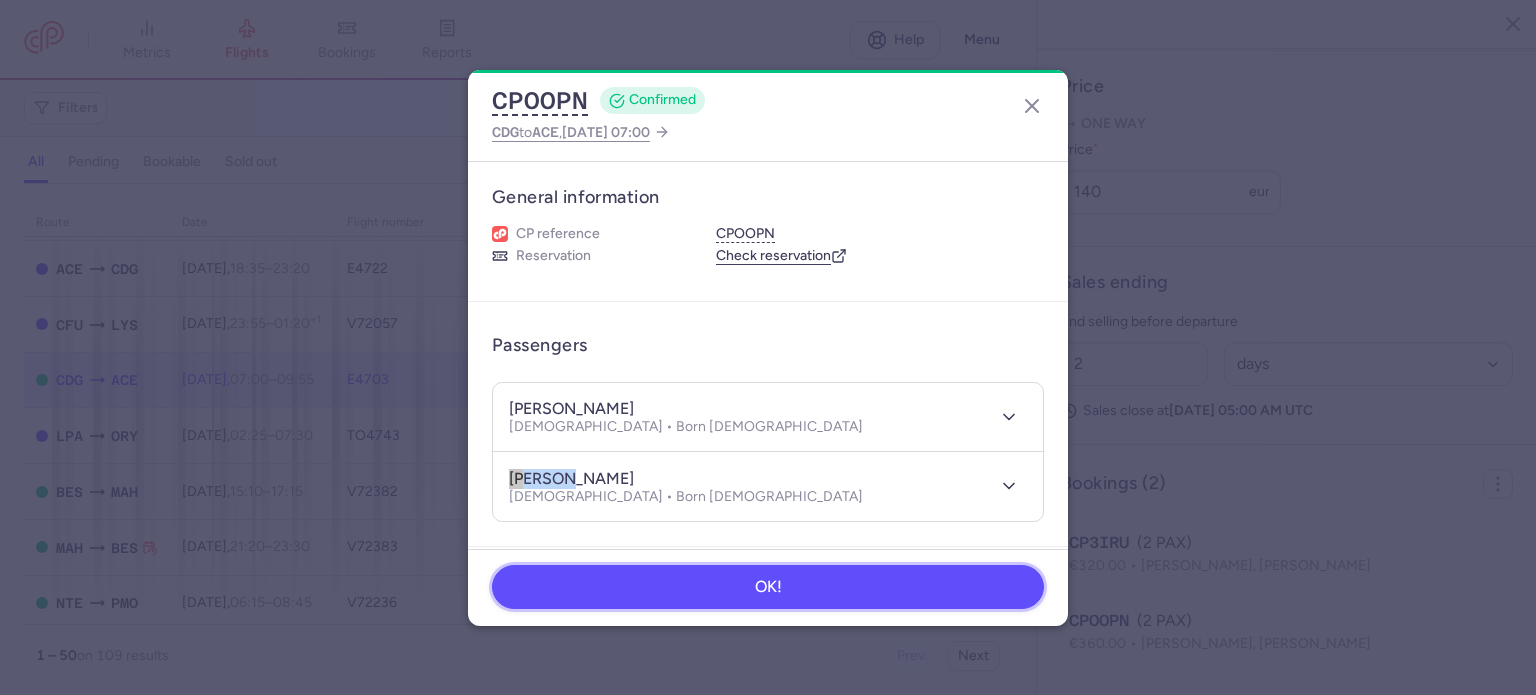 click on "OK!" at bounding box center [768, 587] 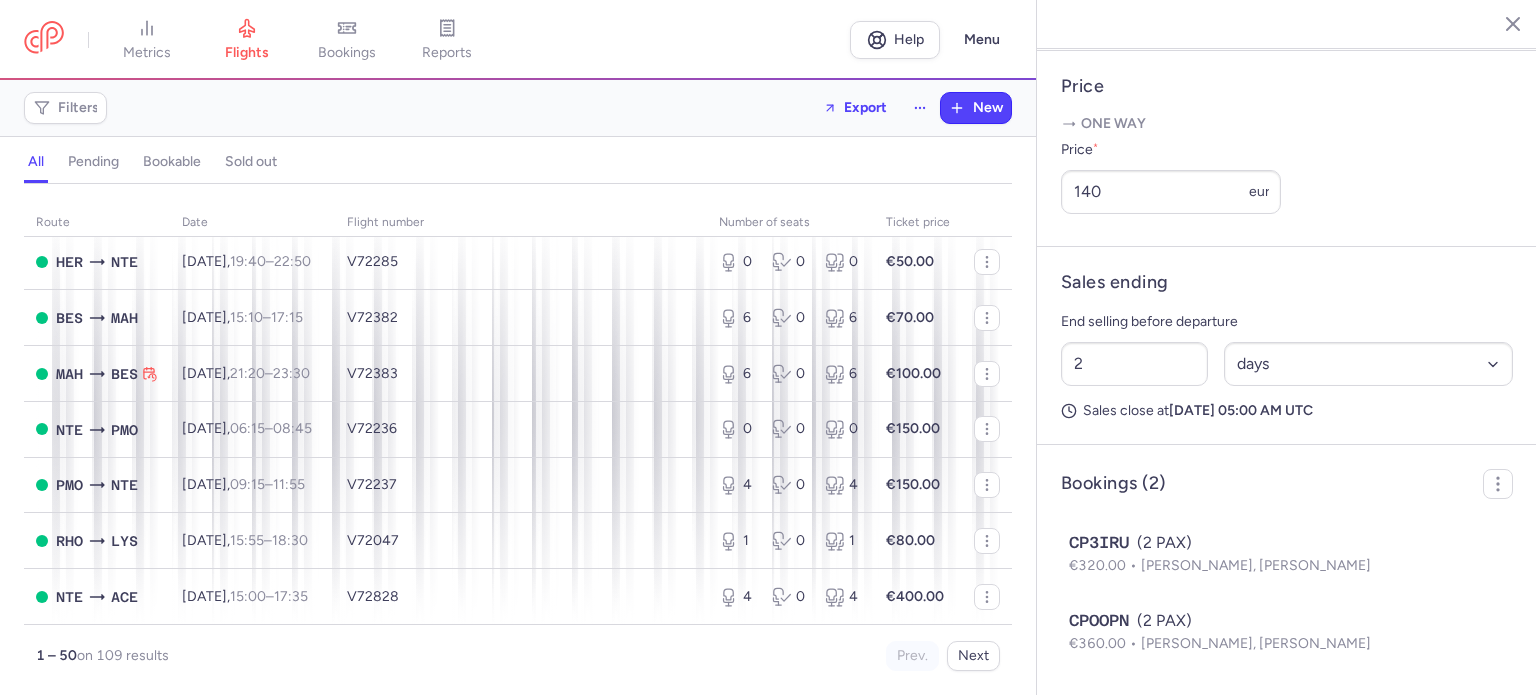 scroll, scrollTop: 2496, scrollLeft: 0, axis: vertical 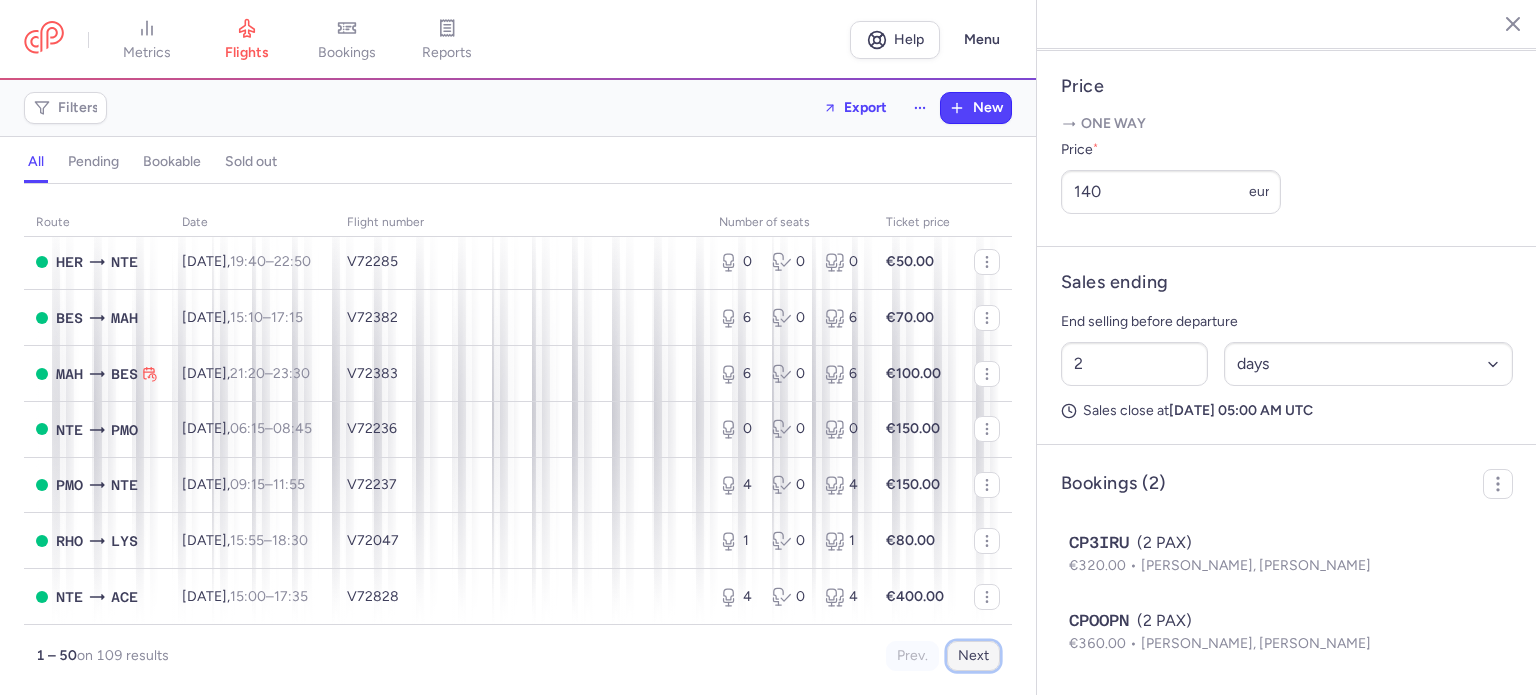 click on "Next" at bounding box center (973, 656) 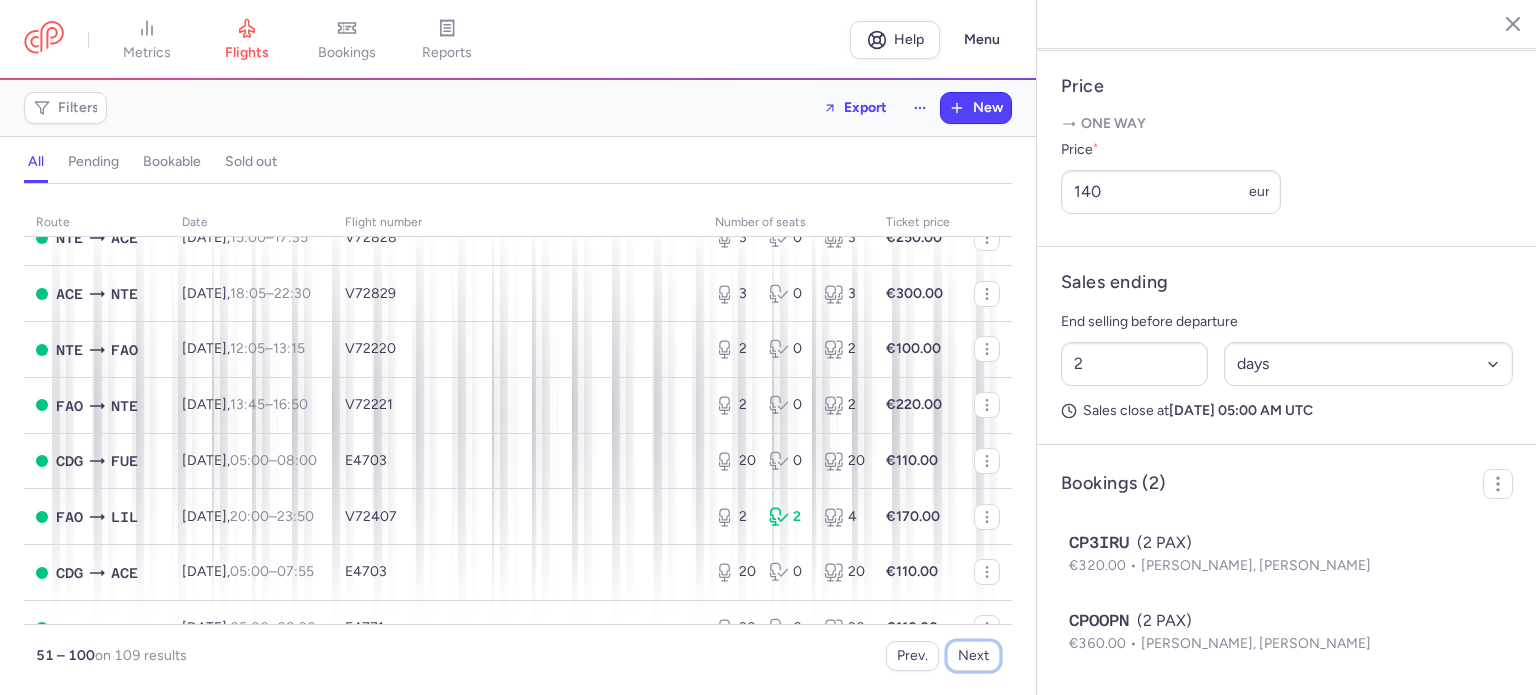 scroll, scrollTop: 1500, scrollLeft: 0, axis: vertical 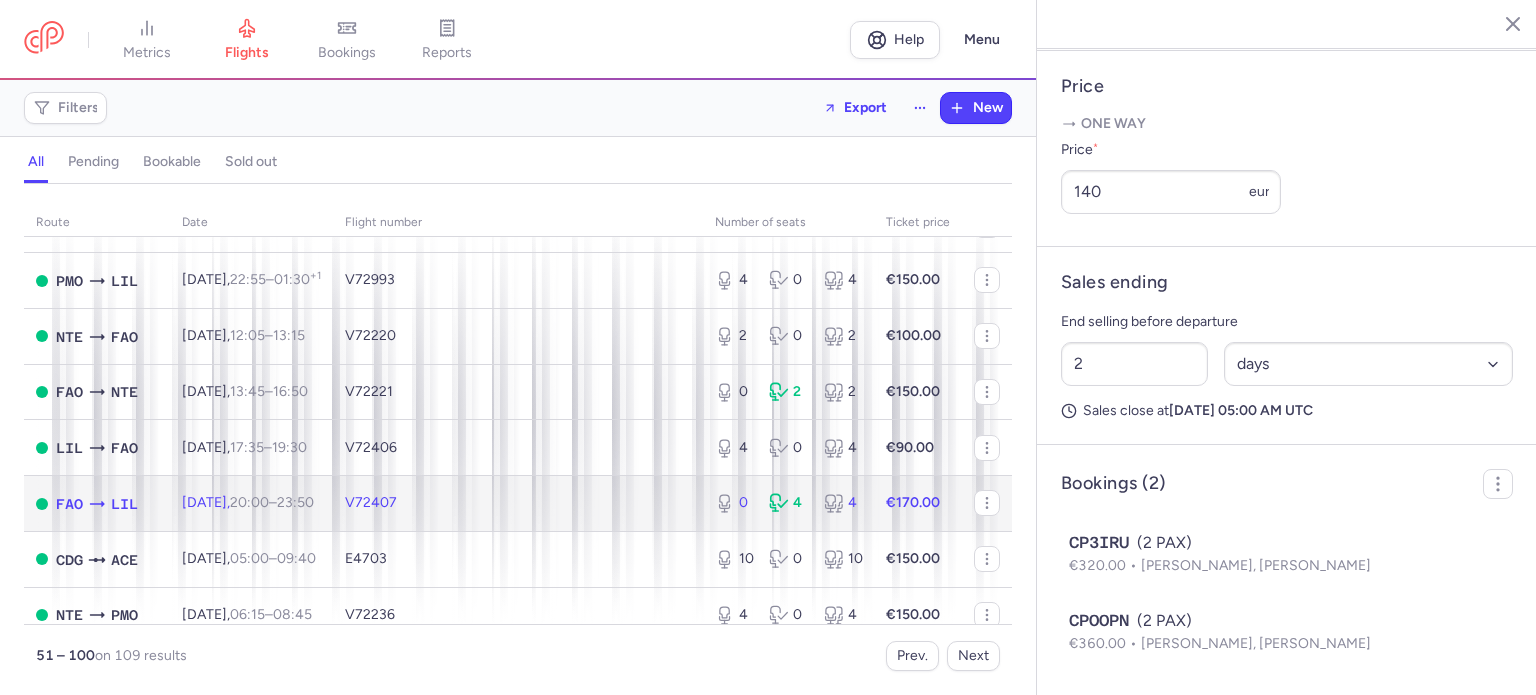 click on "0 4 4" at bounding box center (788, 503) 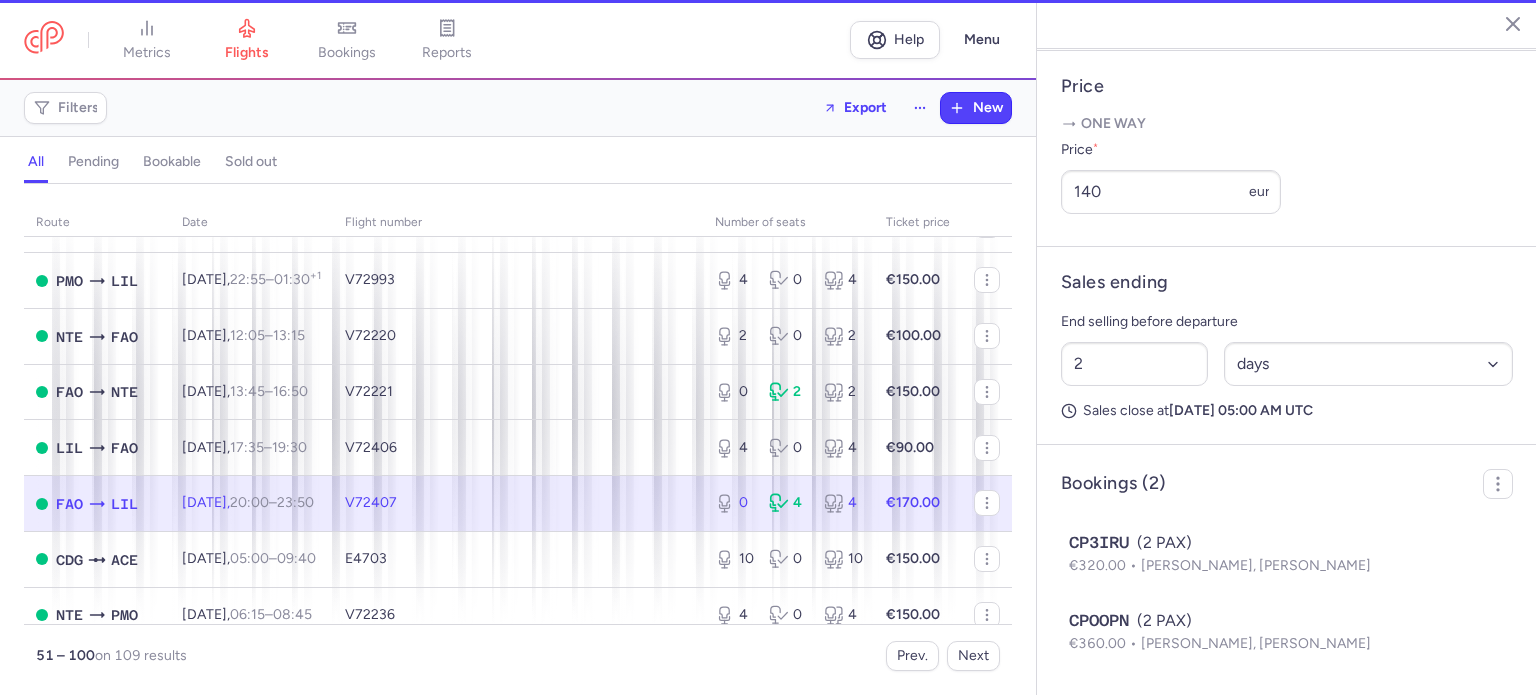 type on "0" 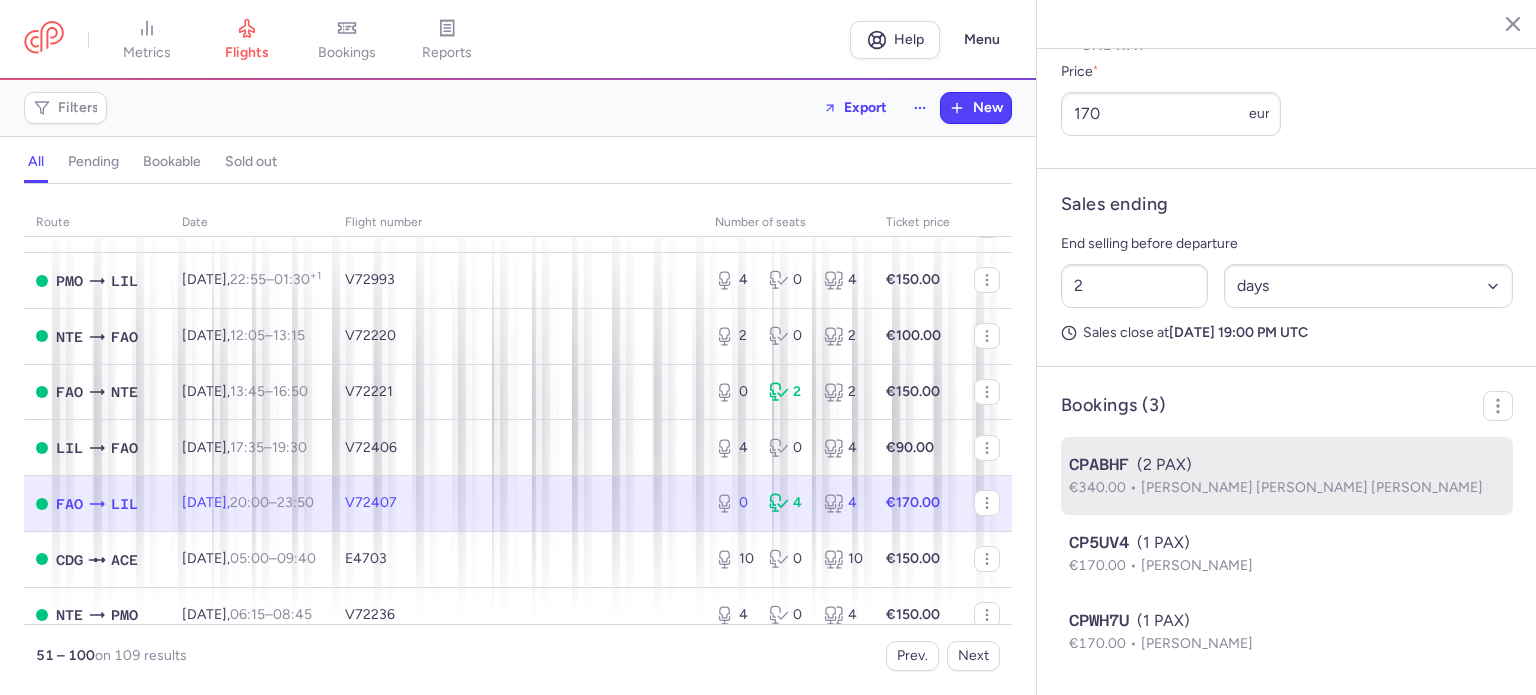 scroll, scrollTop: 891, scrollLeft: 0, axis: vertical 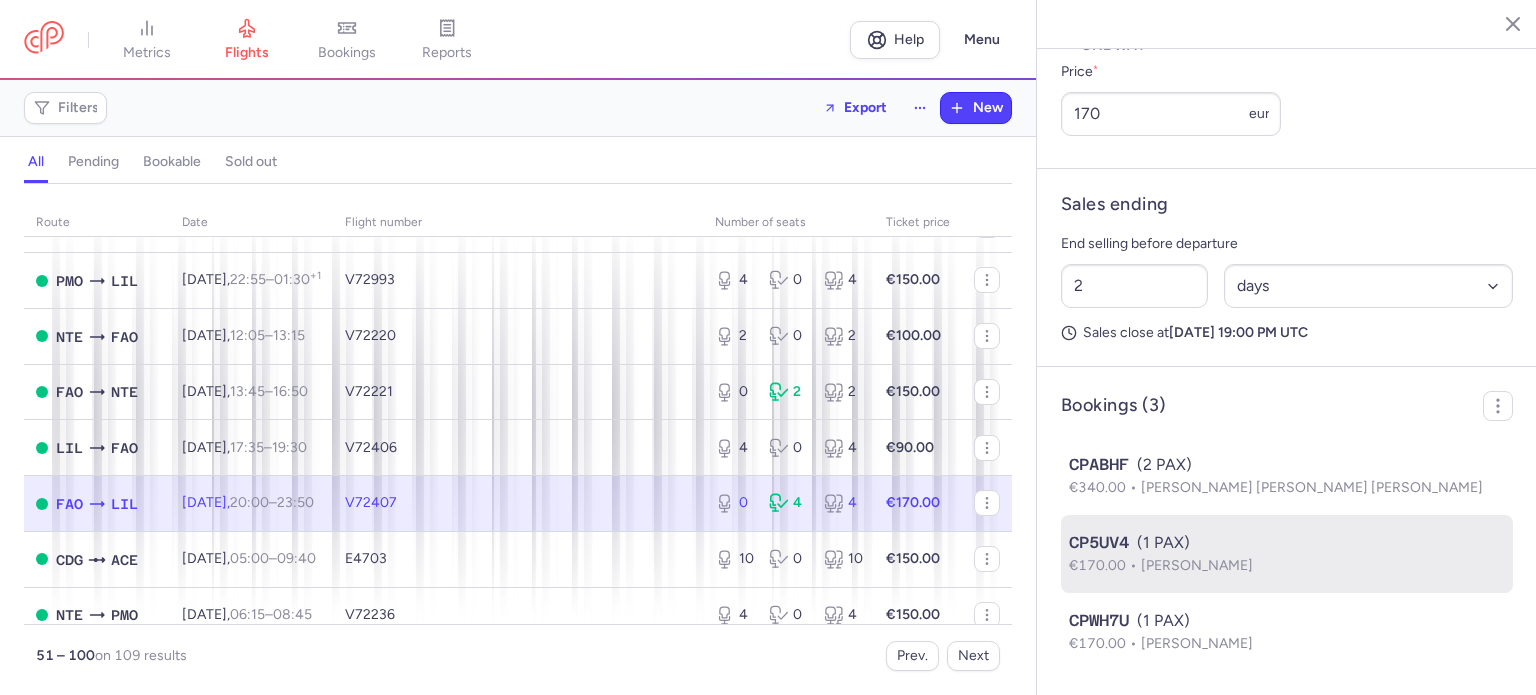 click on "[PERSON_NAME]" at bounding box center (1197, 565) 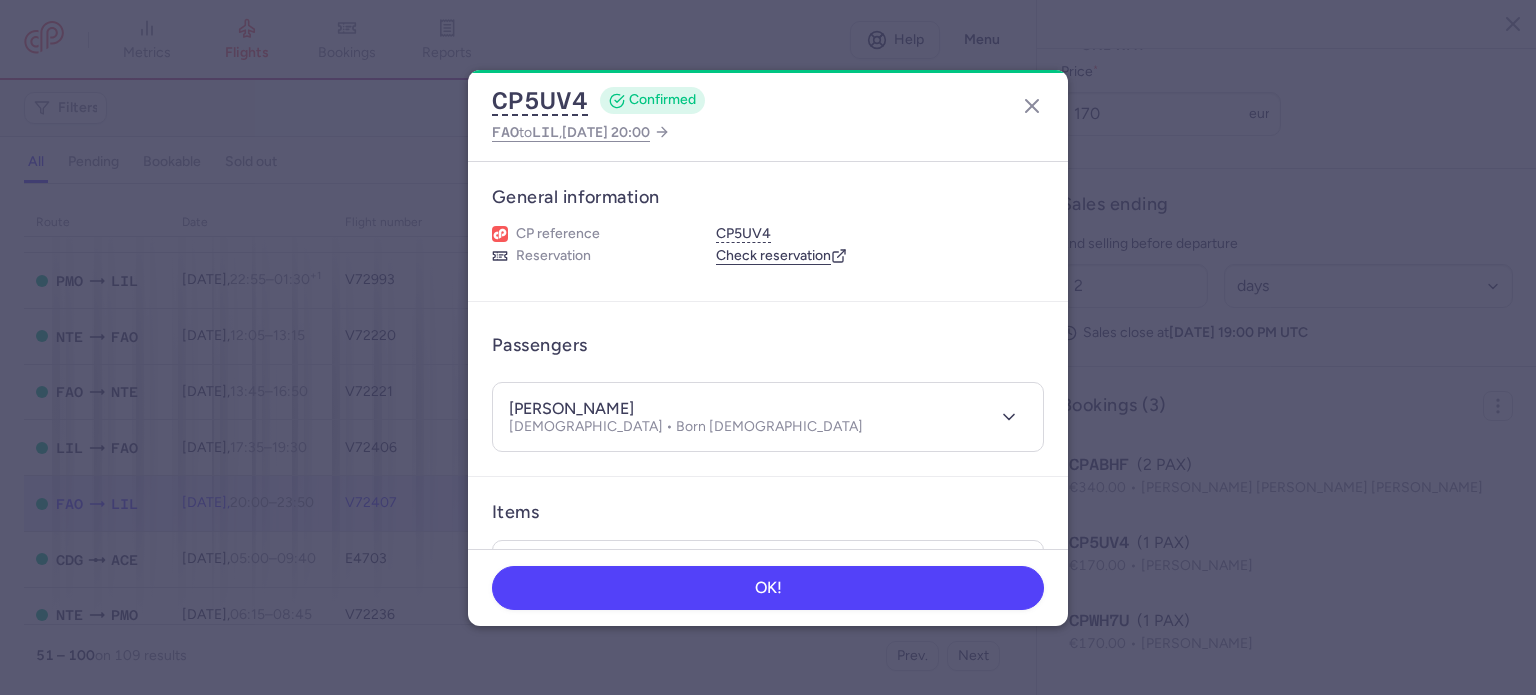 scroll, scrollTop: 195, scrollLeft: 0, axis: vertical 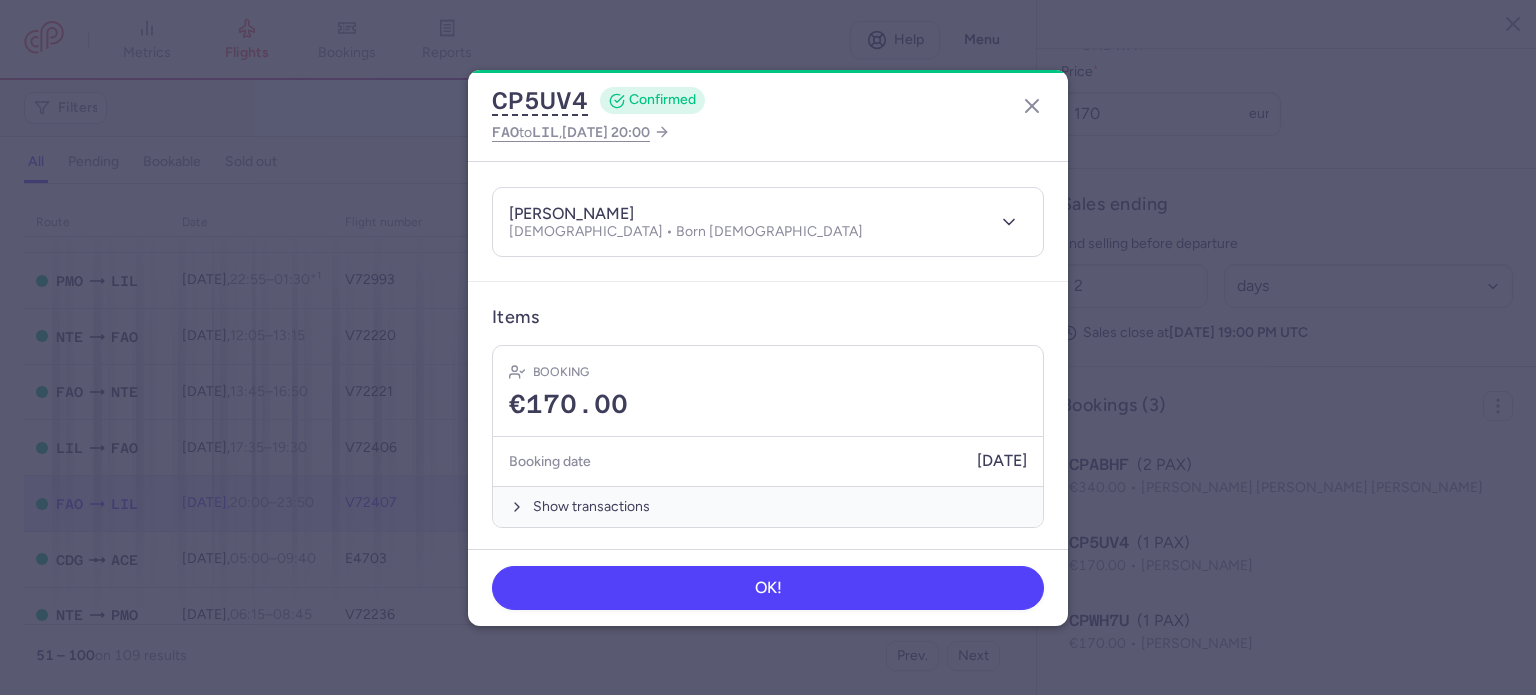 click on "Booking date  [DATE]" 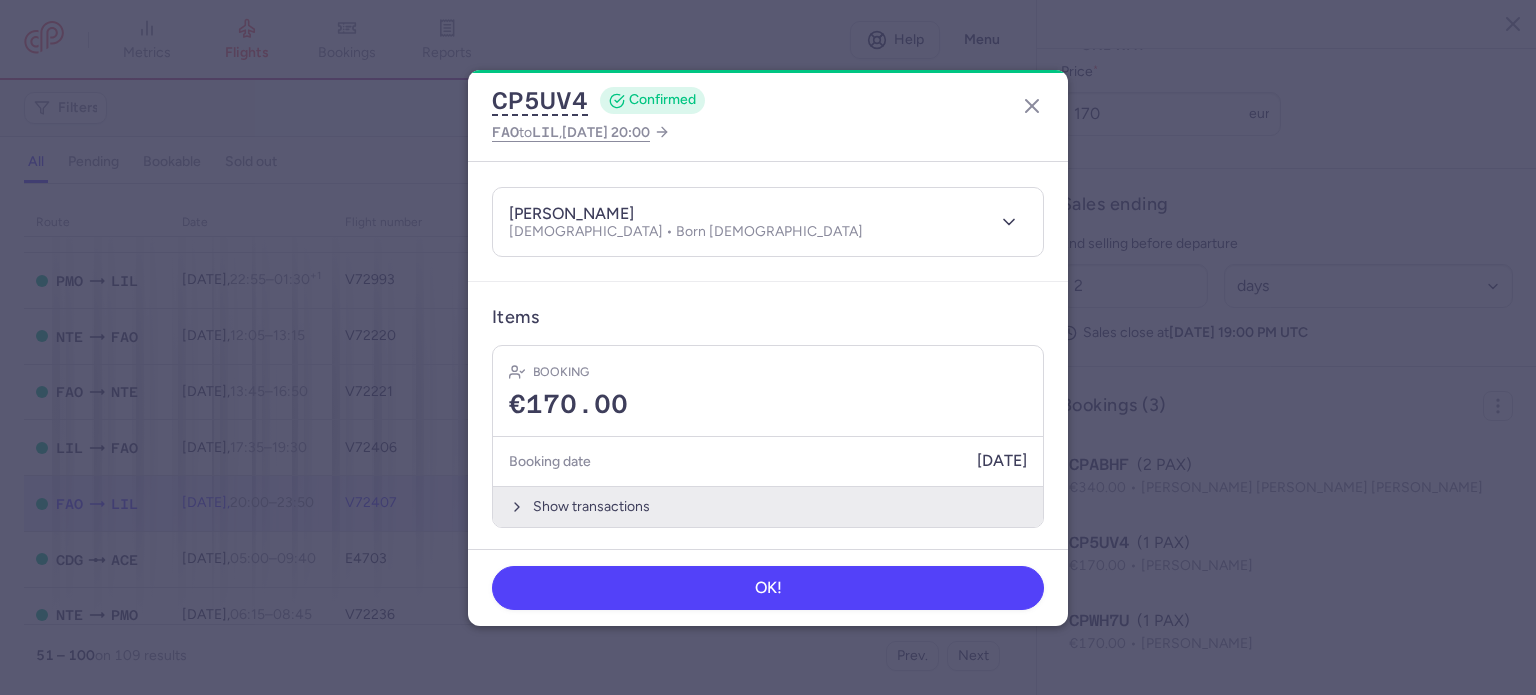 click on "Show transactions" at bounding box center (768, 506) 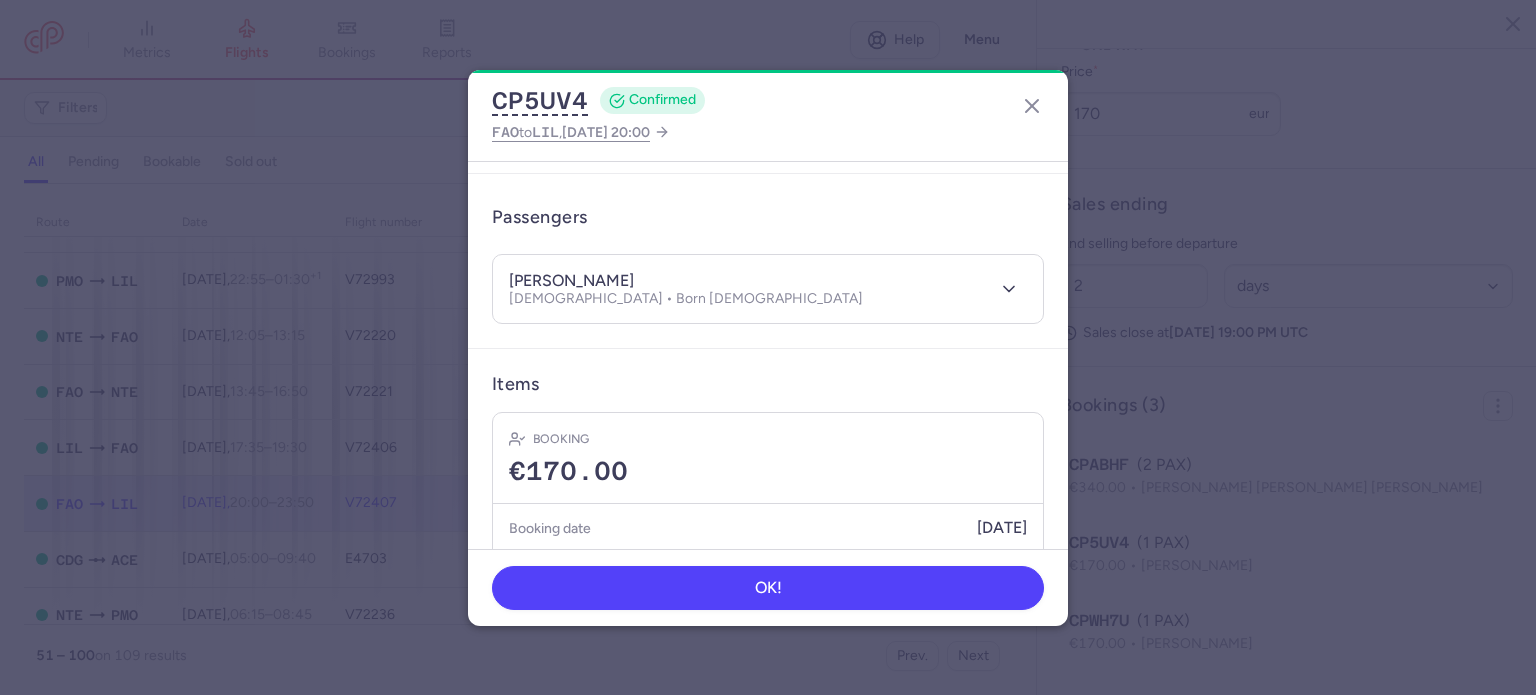 scroll, scrollTop: 0, scrollLeft: 0, axis: both 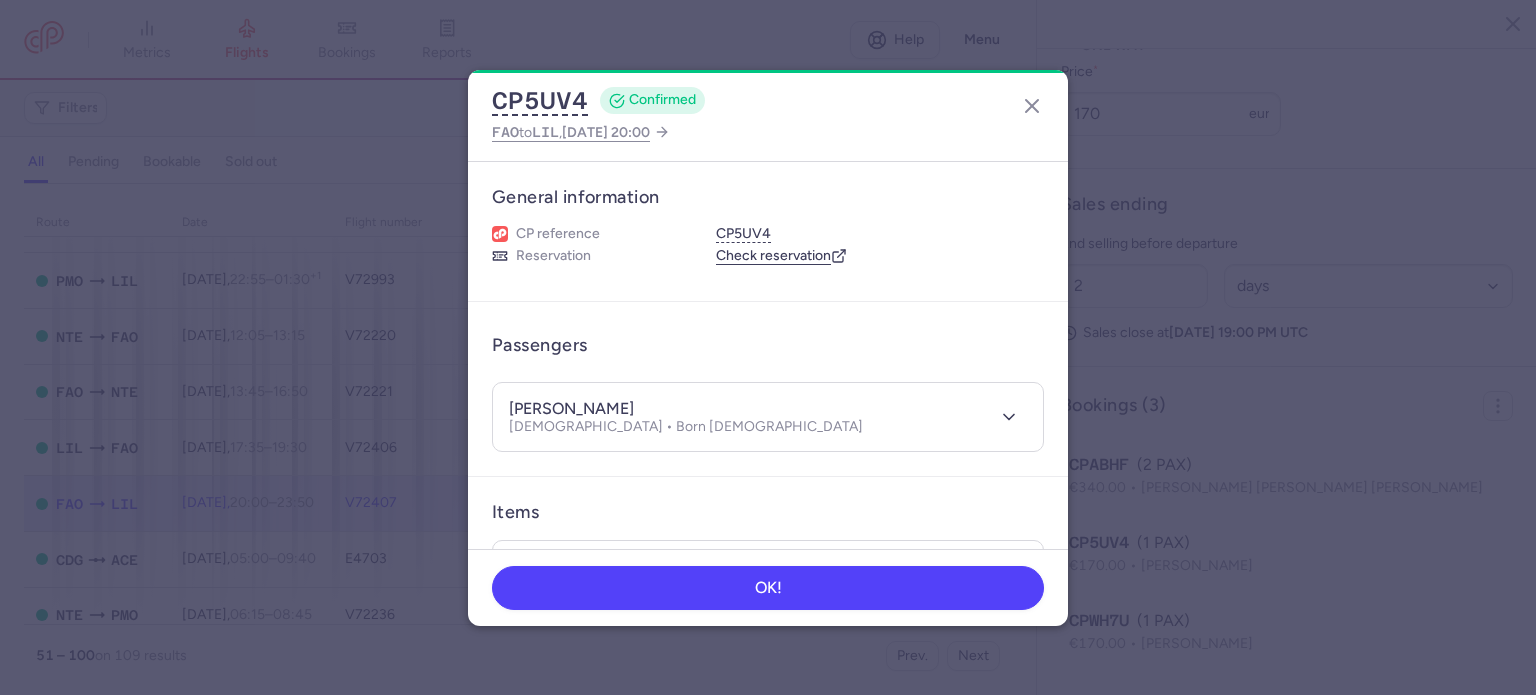 drag, startPoint x: 569, startPoint y: 400, endPoint x: 742, endPoint y: 406, distance: 173.10402 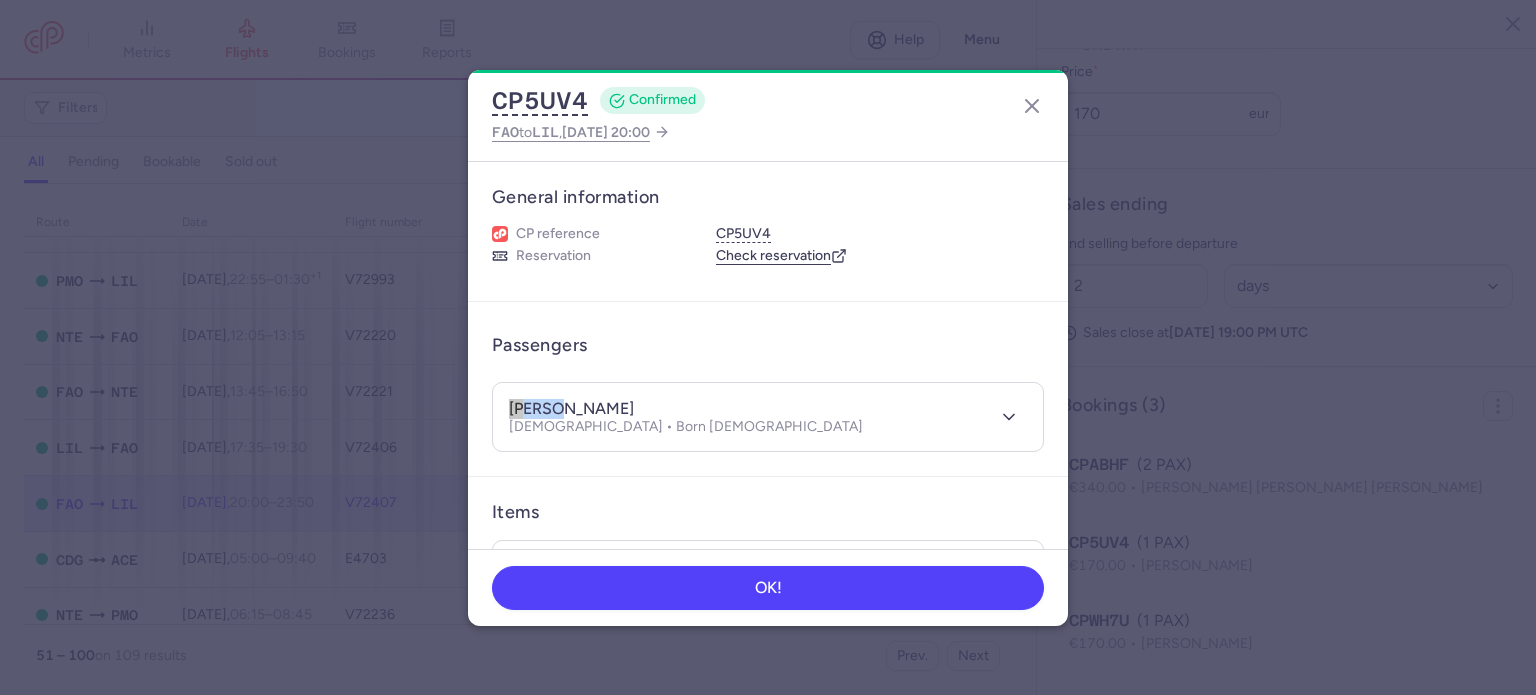 drag, startPoint x: 558, startPoint y: 404, endPoint x: 479, endPoint y: 399, distance: 79.15807 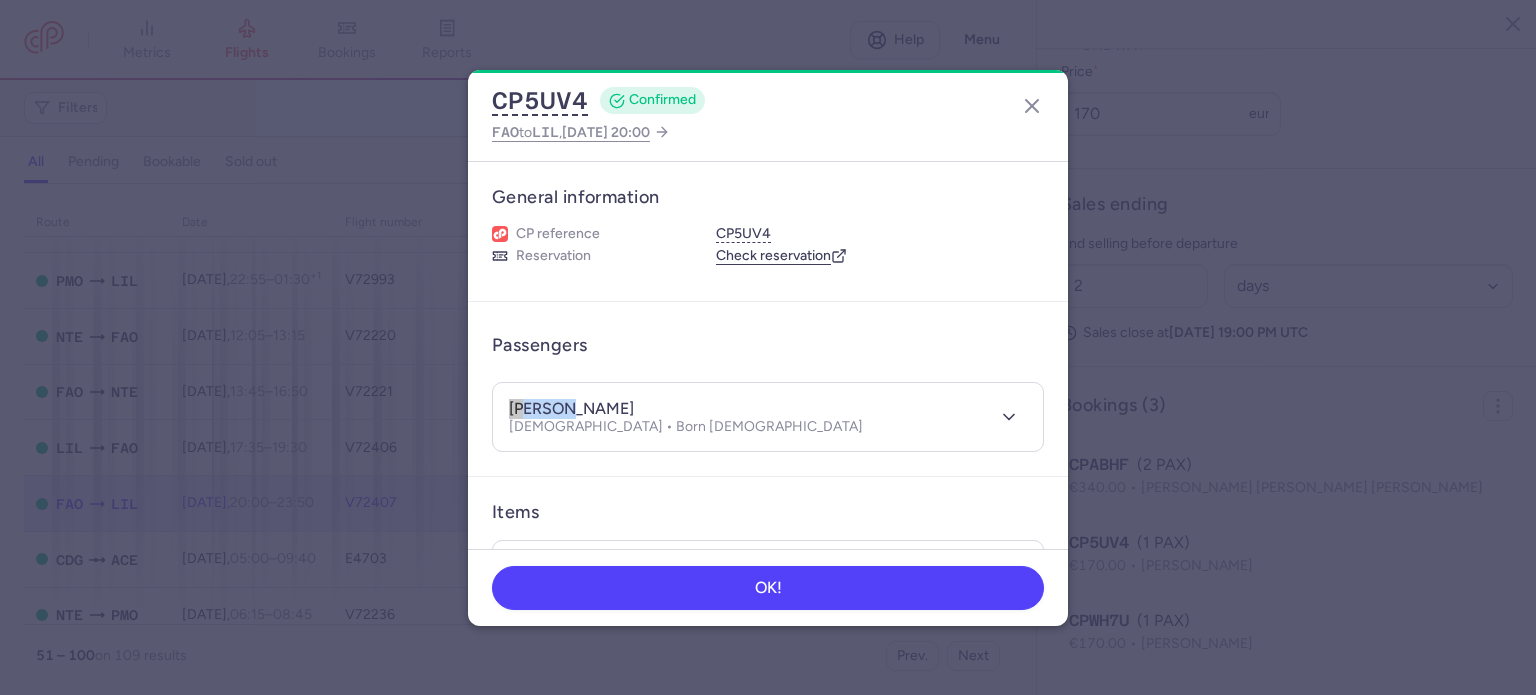 drag, startPoint x: 563, startPoint y: 407, endPoint x: 476, endPoint y: 407, distance: 87 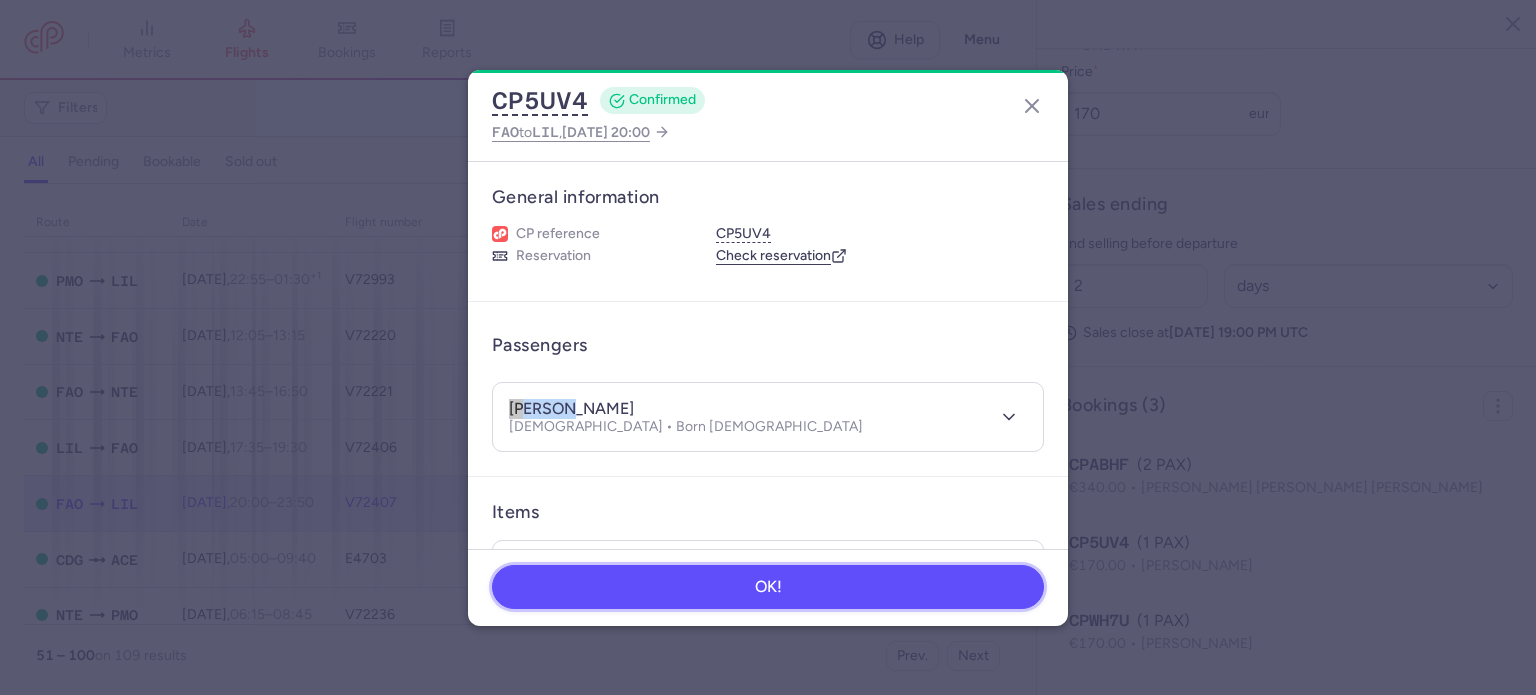 click on "OK!" at bounding box center (768, 587) 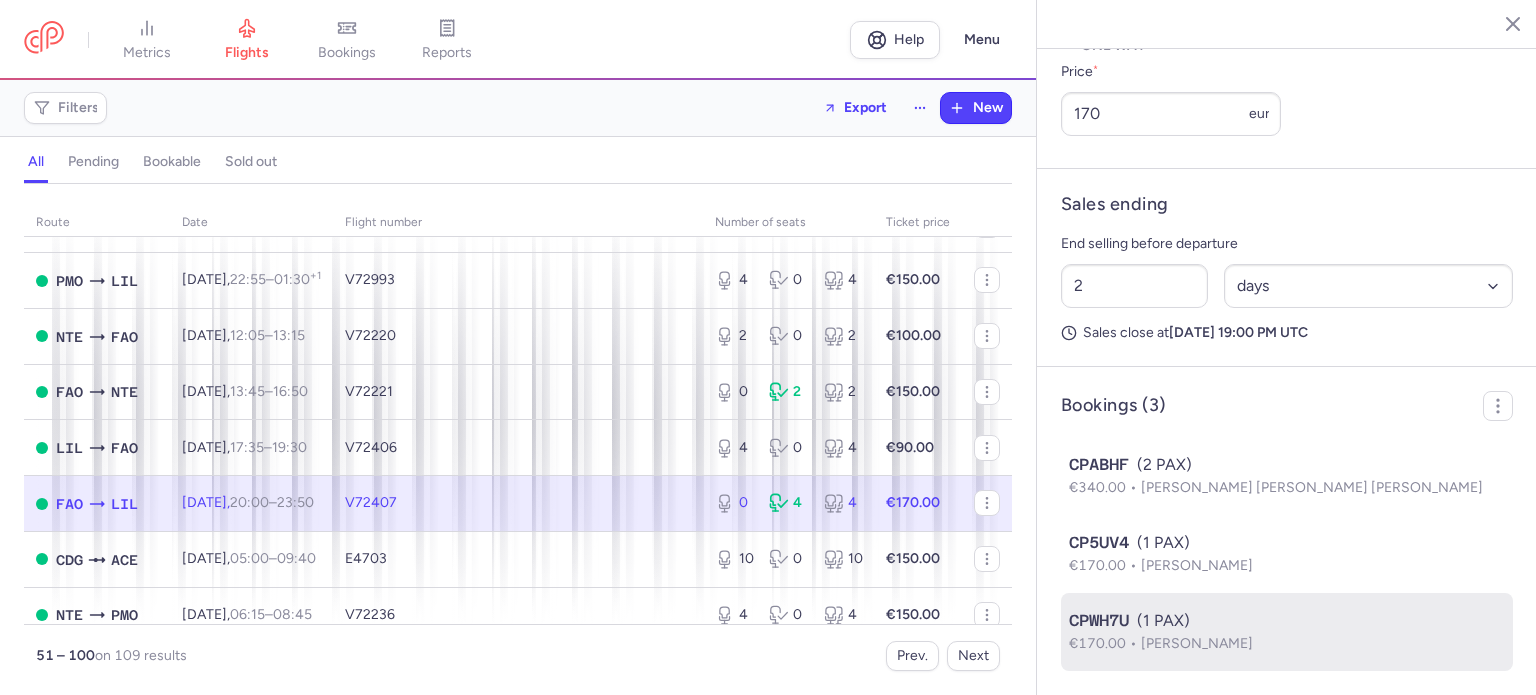 click on "CPWH7U" at bounding box center [1099, 621] 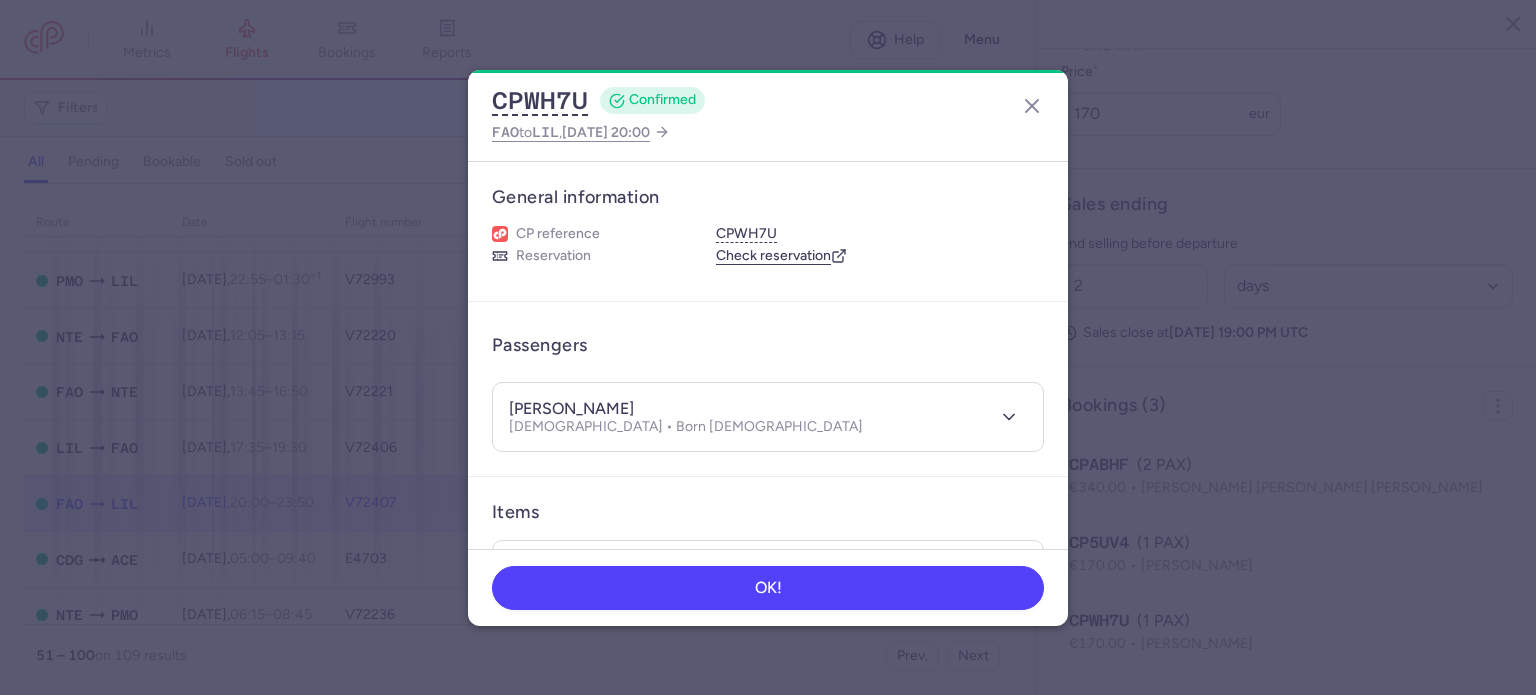 drag, startPoint x: 554, startPoint y: 400, endPoint x: 654, endPoint y: 402, distance: 100.02 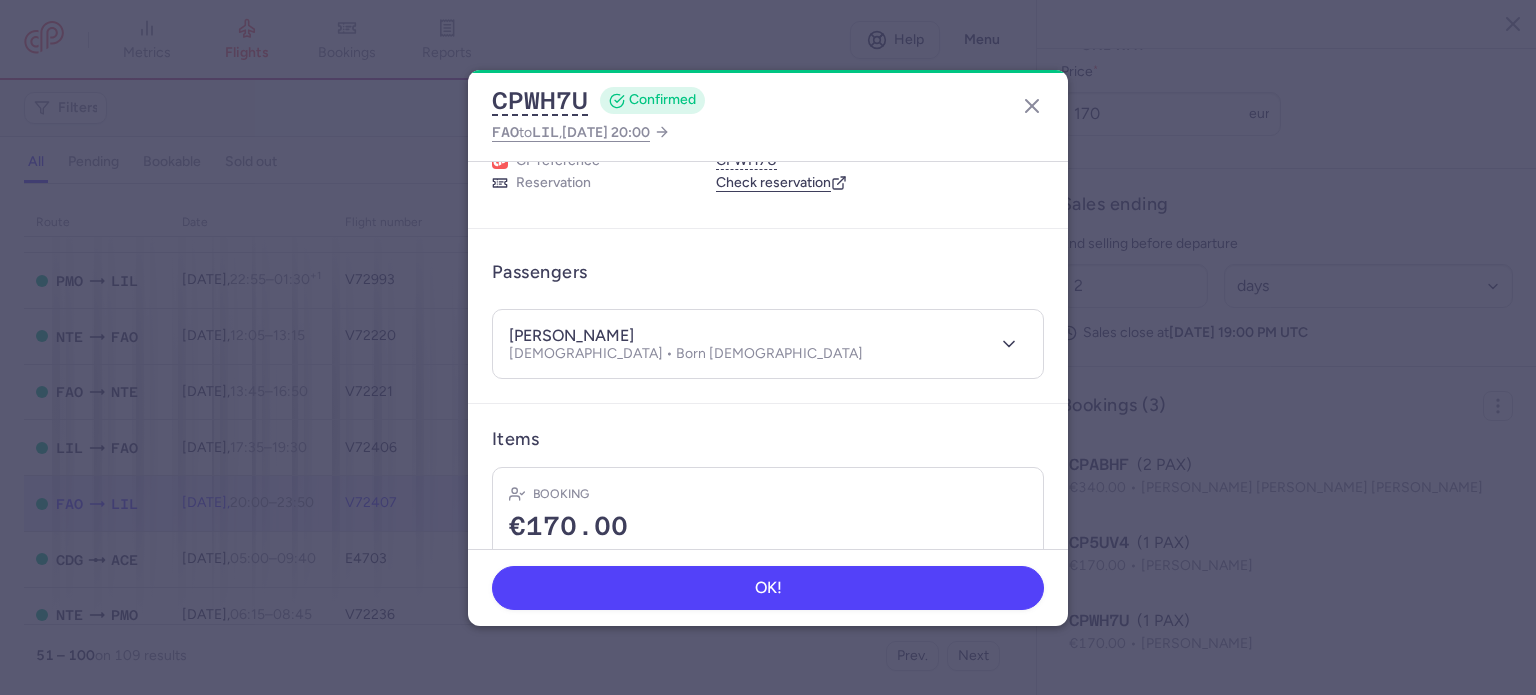 scroll, scrollTop: 195, scrollLeft: 0, axis: vertical 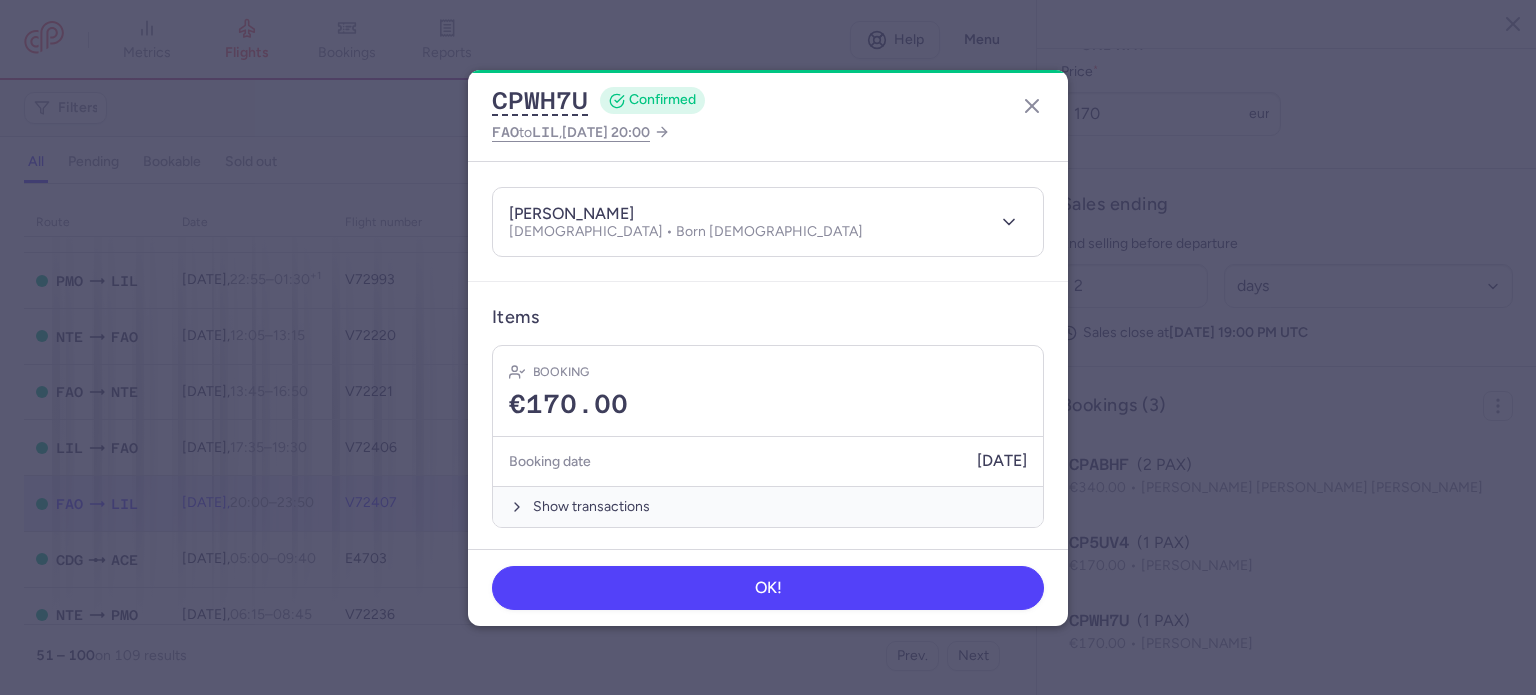 click on "Booking date  [DATE]" at bounding box center (768, 461) 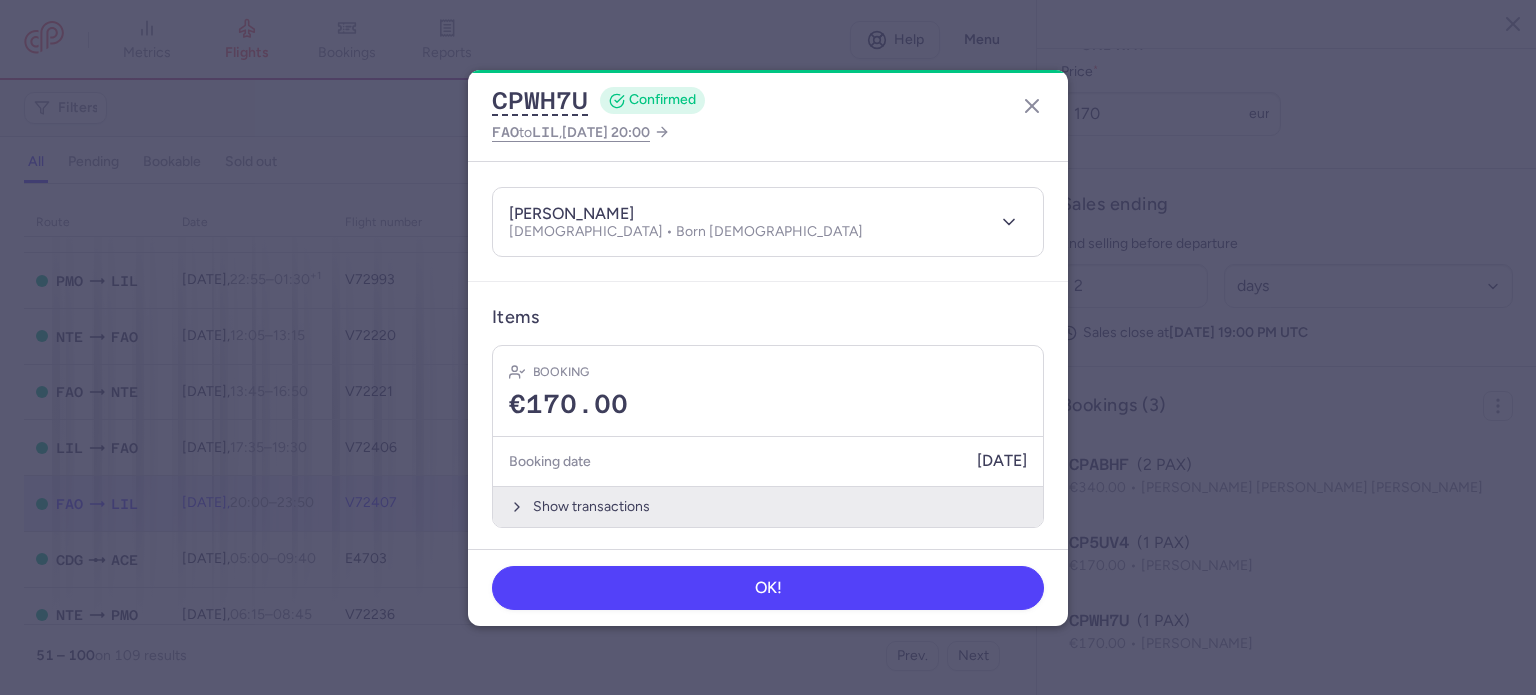 click on "Show transactions" at bounding box center (768, 506) 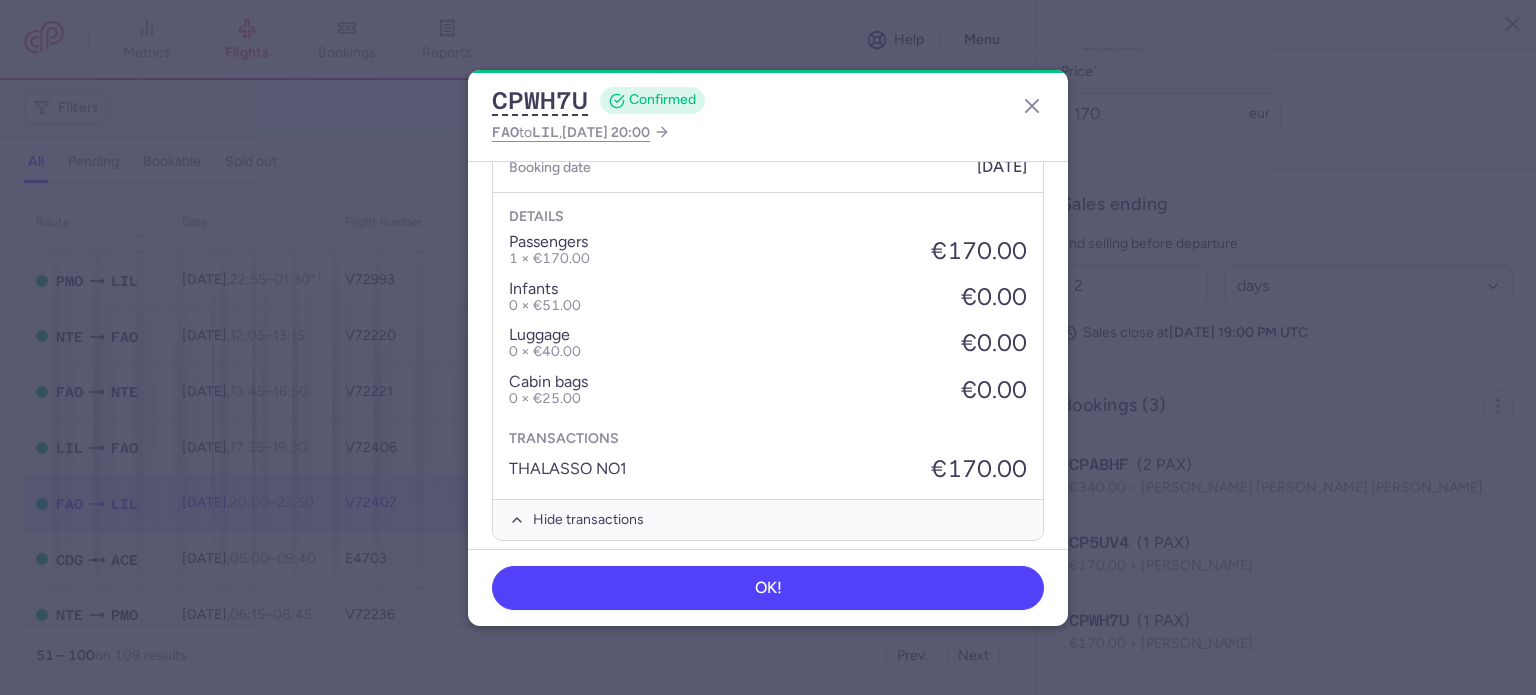 scroll, scrollTop: 501, scrollLeft: 0, axis: vertical 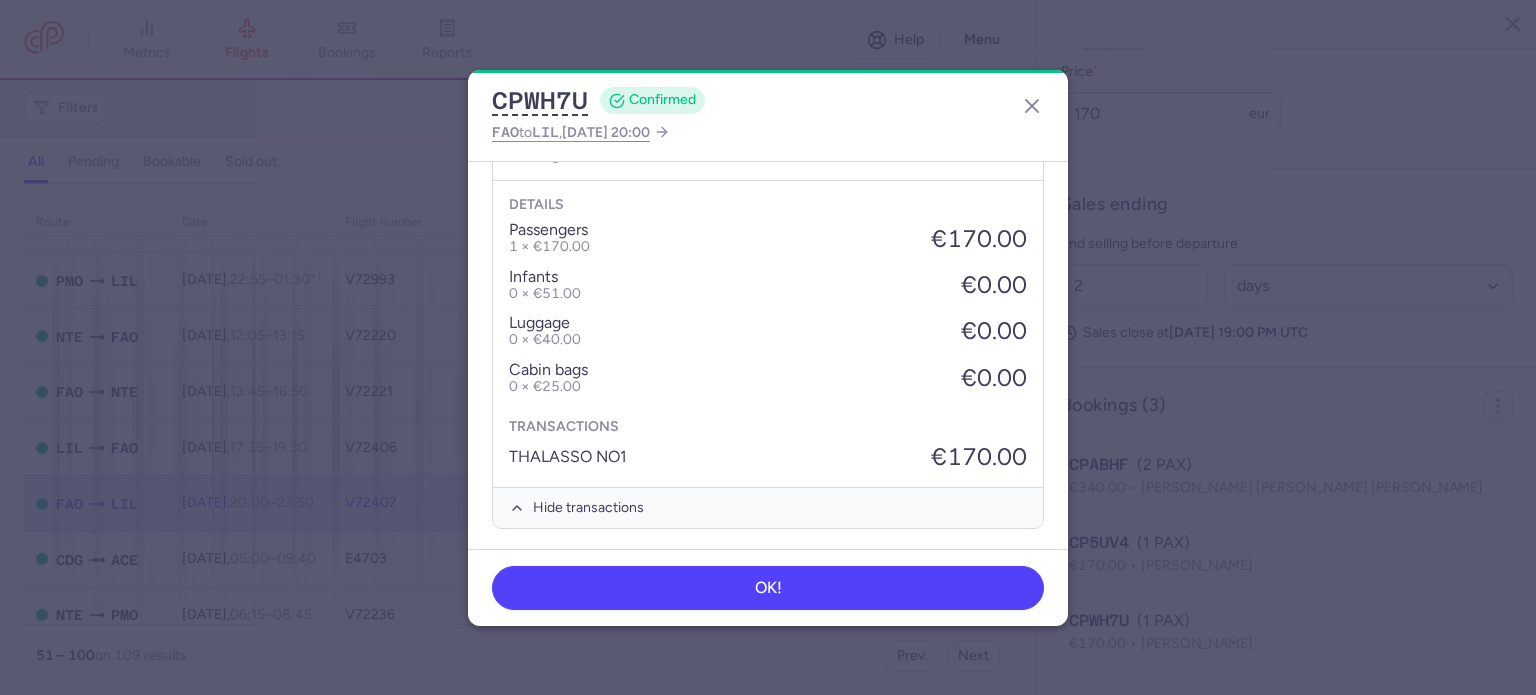 type 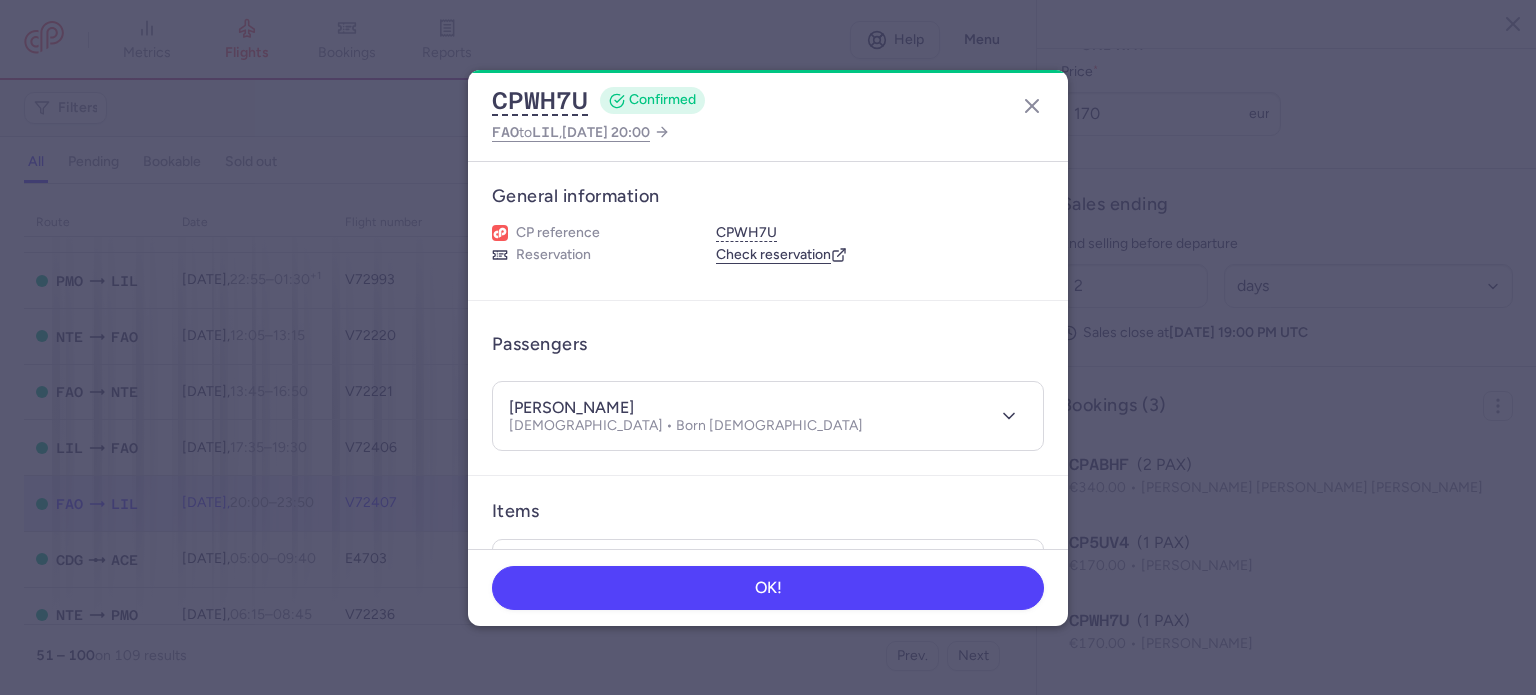 scroll, scrollTop: 0, scrollLeft: 0, axis: both 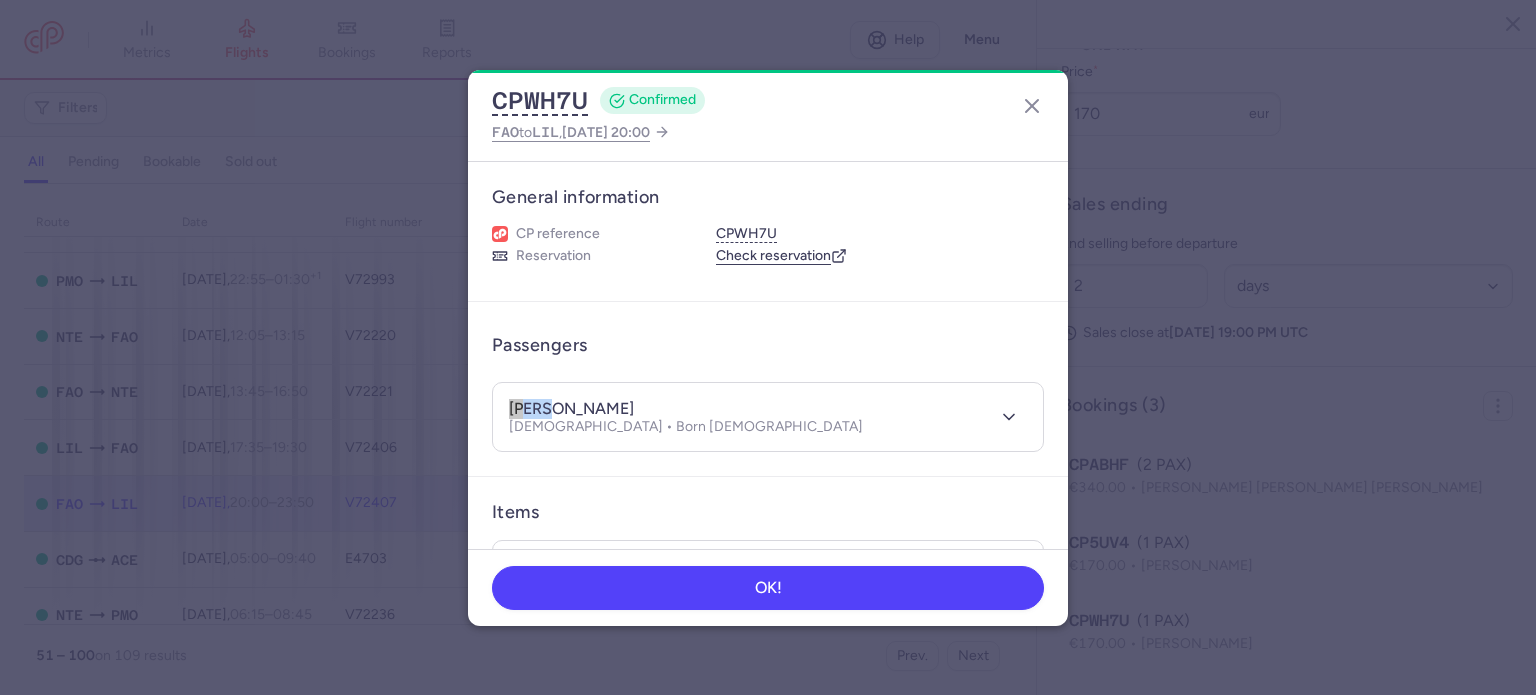 drag, startPoint x: 548, startPoint y: 403, endPoint x: 486, endPoint y: 403, distance: 62 